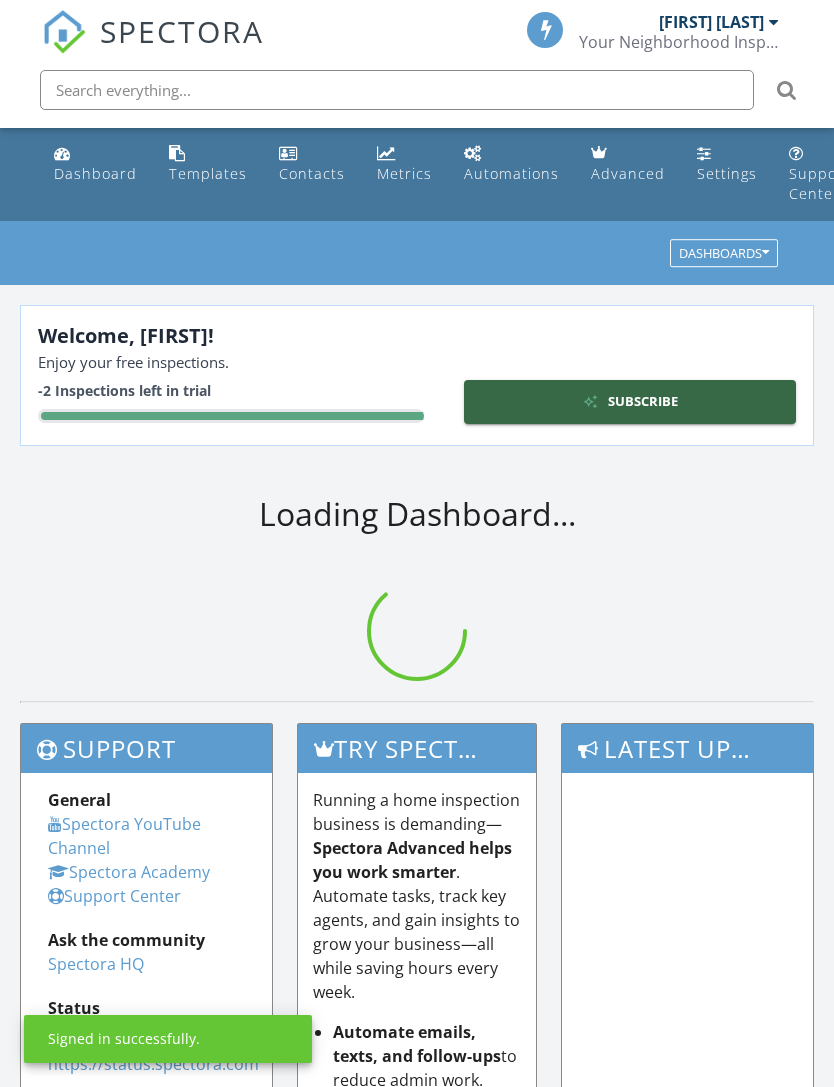 scroll, scrollTop: 0, scrollLeft: 0, axis: both 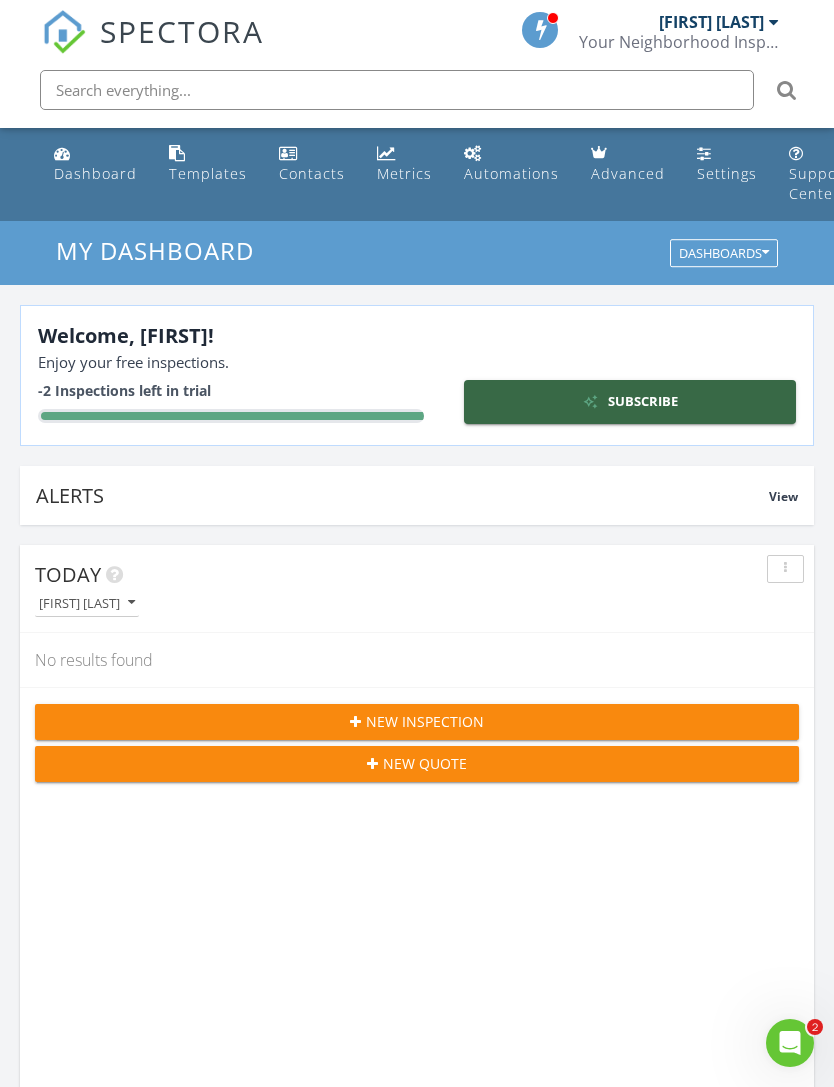 click on "Templates" at bounding box center [208, 164] 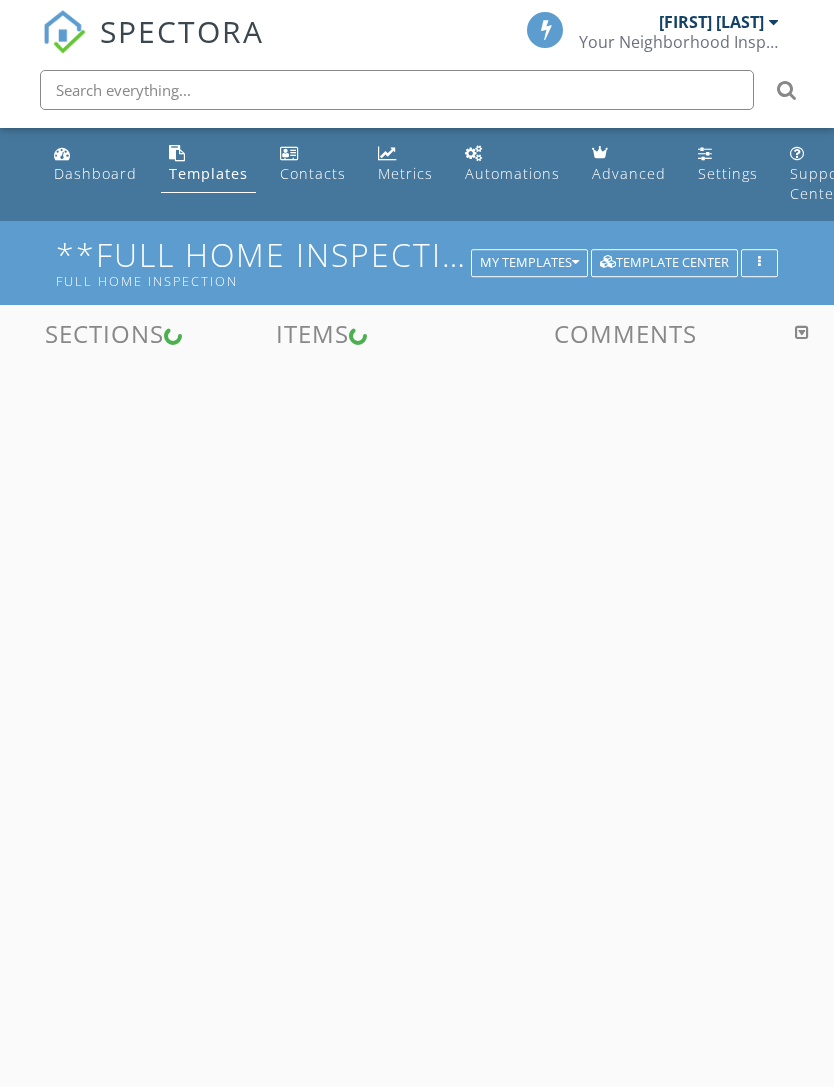scroll, scrollTop: 0, scrollLeft: 0, axis: both 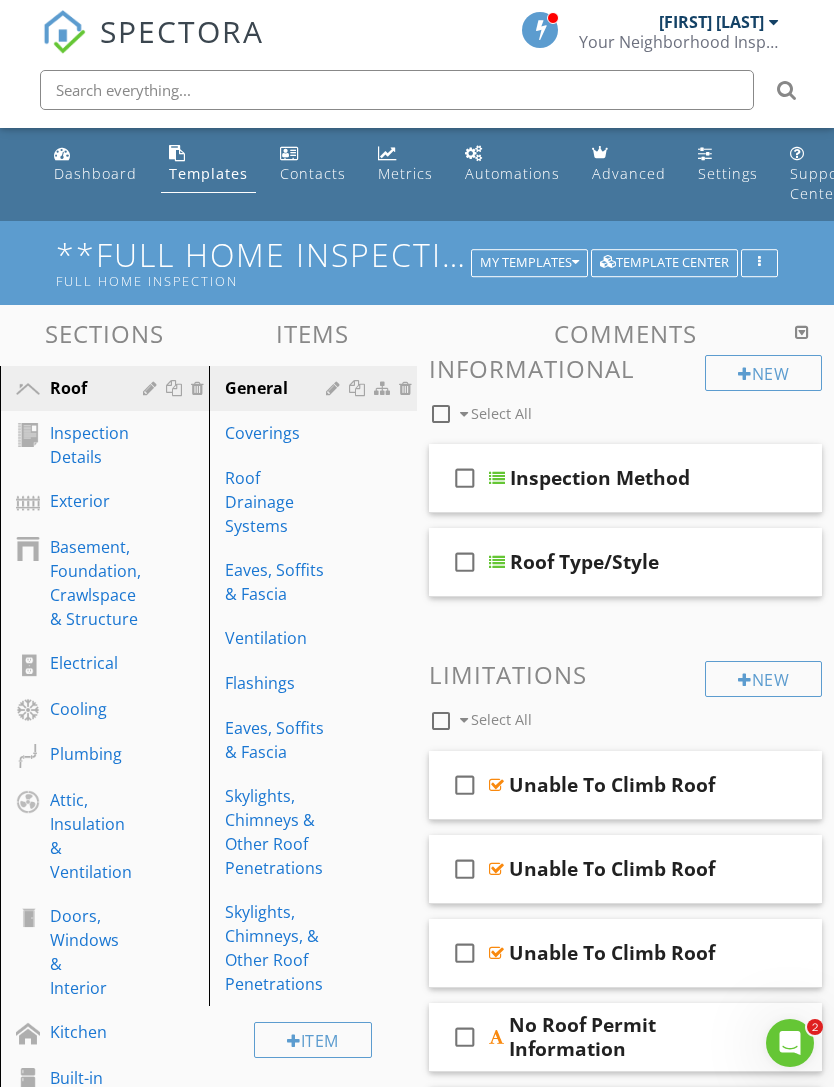 click on "Doors, Windows & Interior" at bounding box center [84, 952] 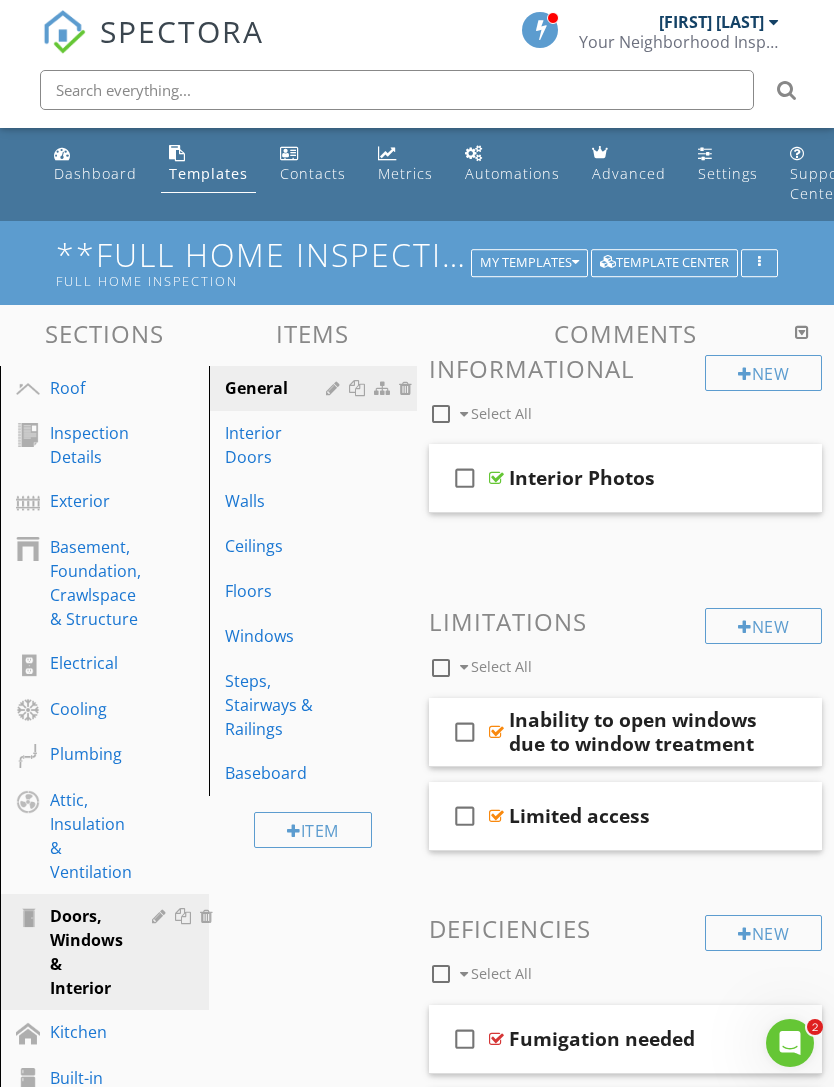 click on "Windows" at bounding box center (279, 636) 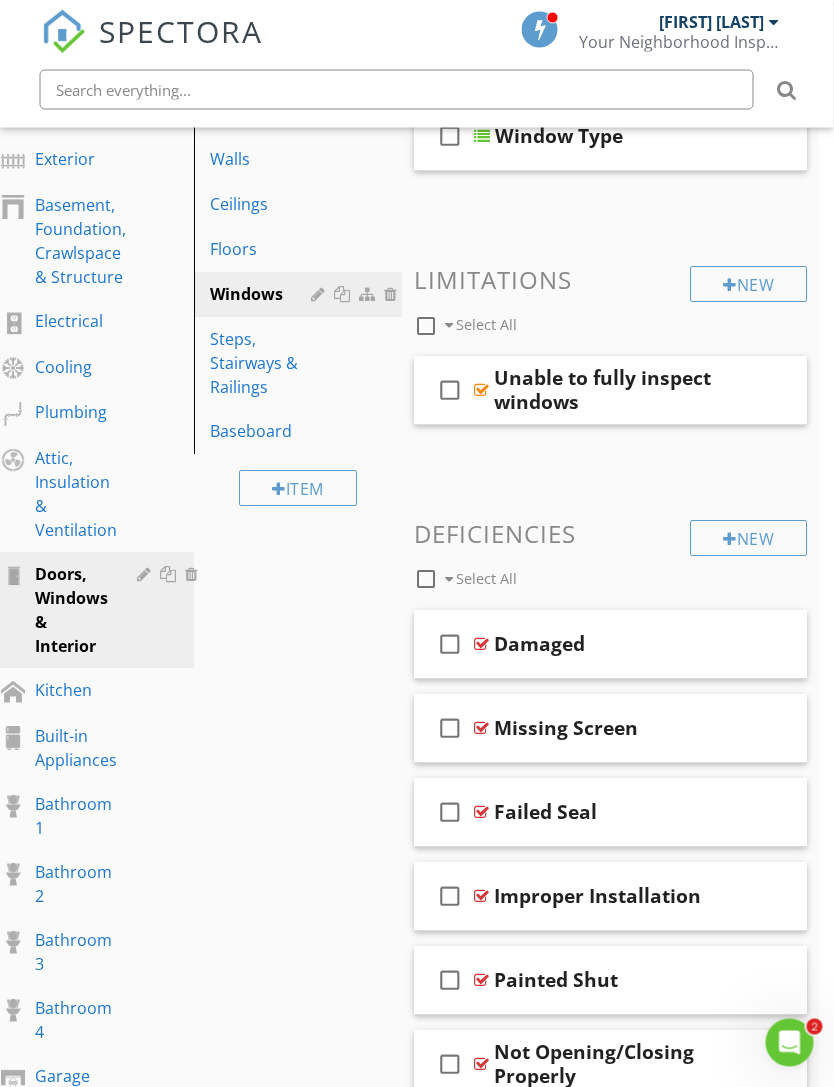 scroll, scrollTop: 342, scrollLeft: 15, axis: both 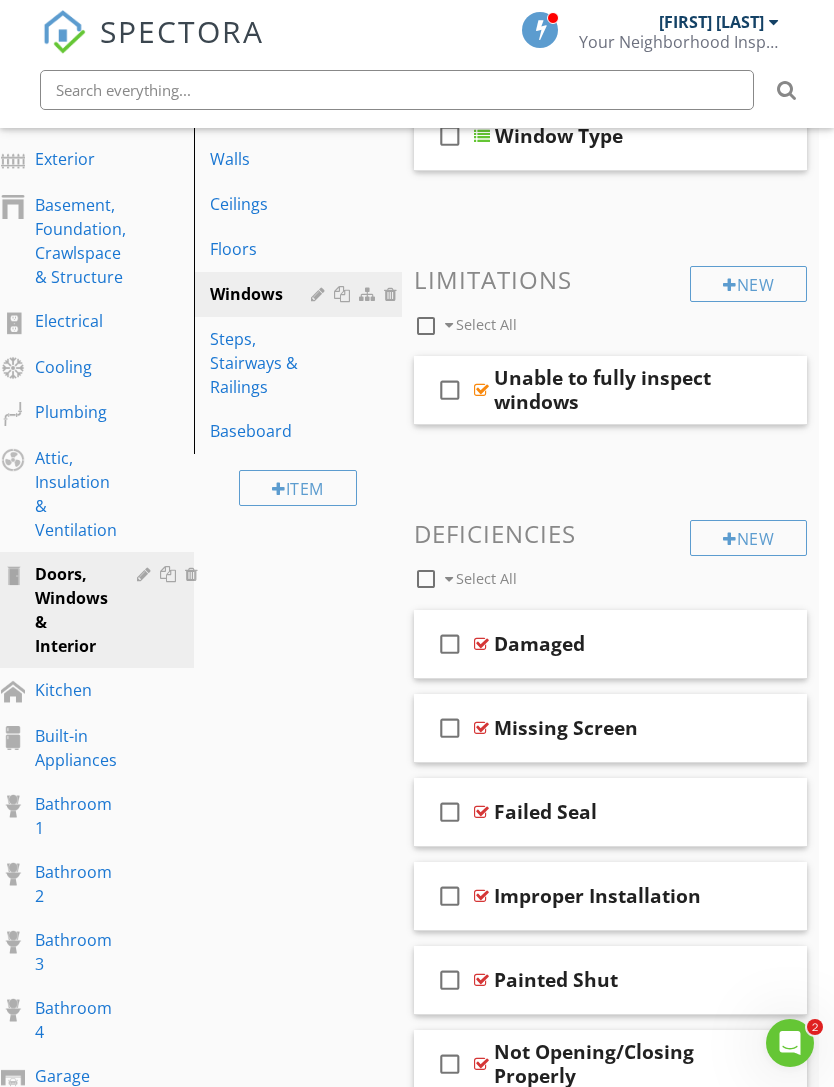 click at bounding box center (735, 389) 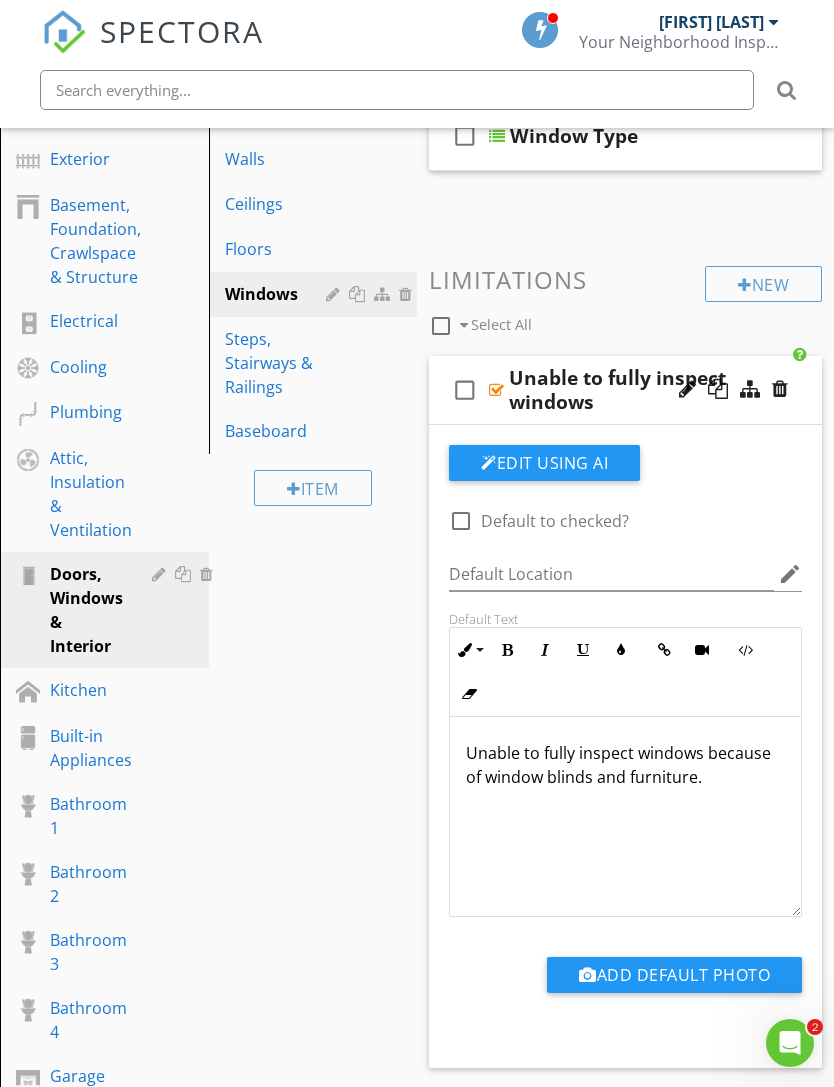 click at bounding box center [417, 543] 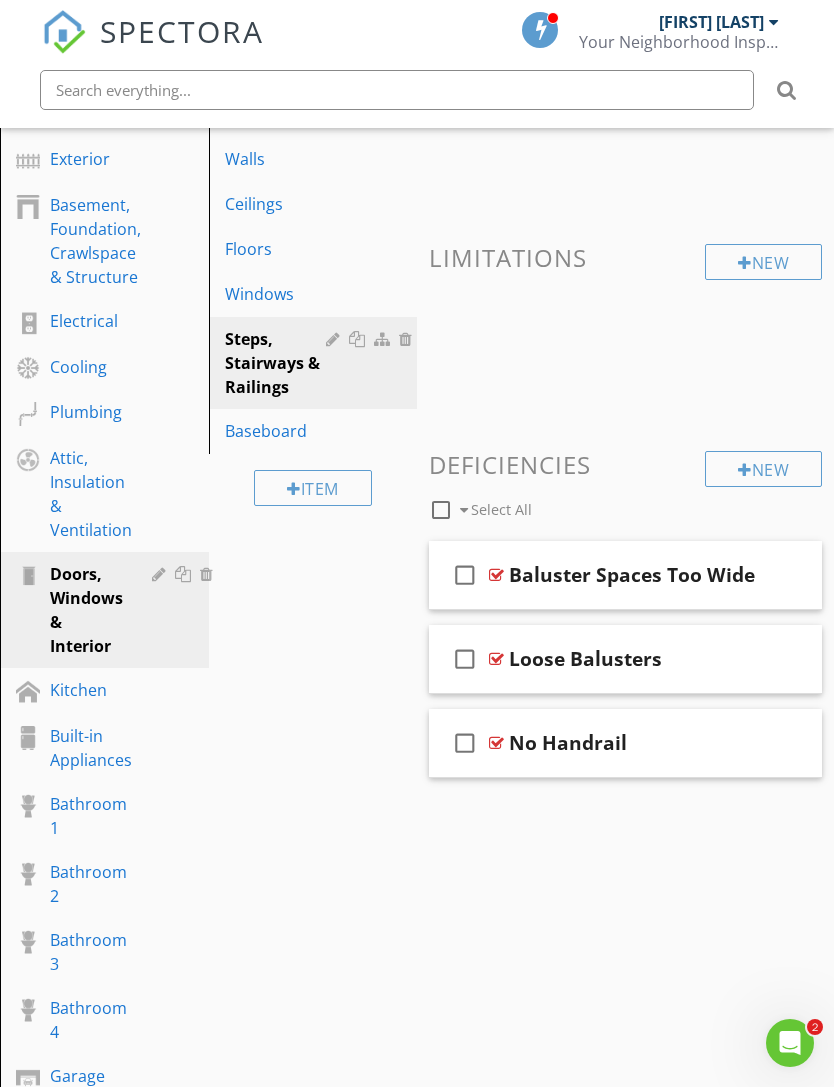 click on "New" at bounding box center (763, 469) 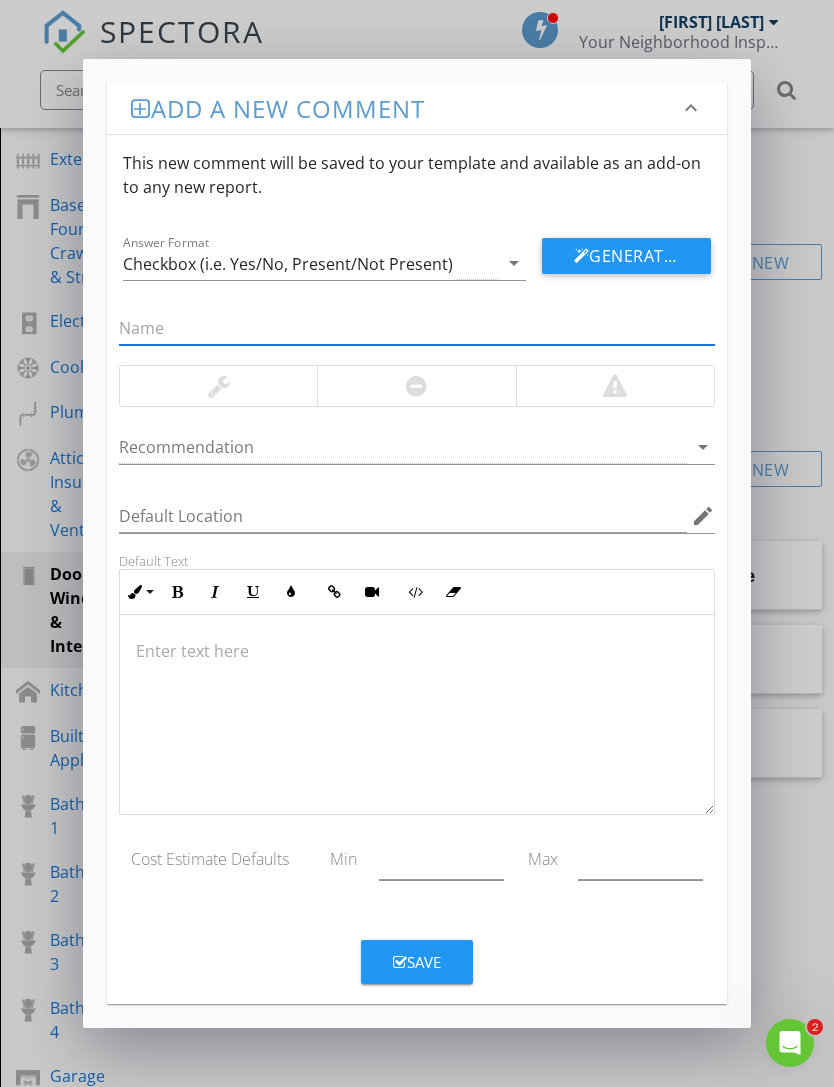 click at bounding box center [416, 715] 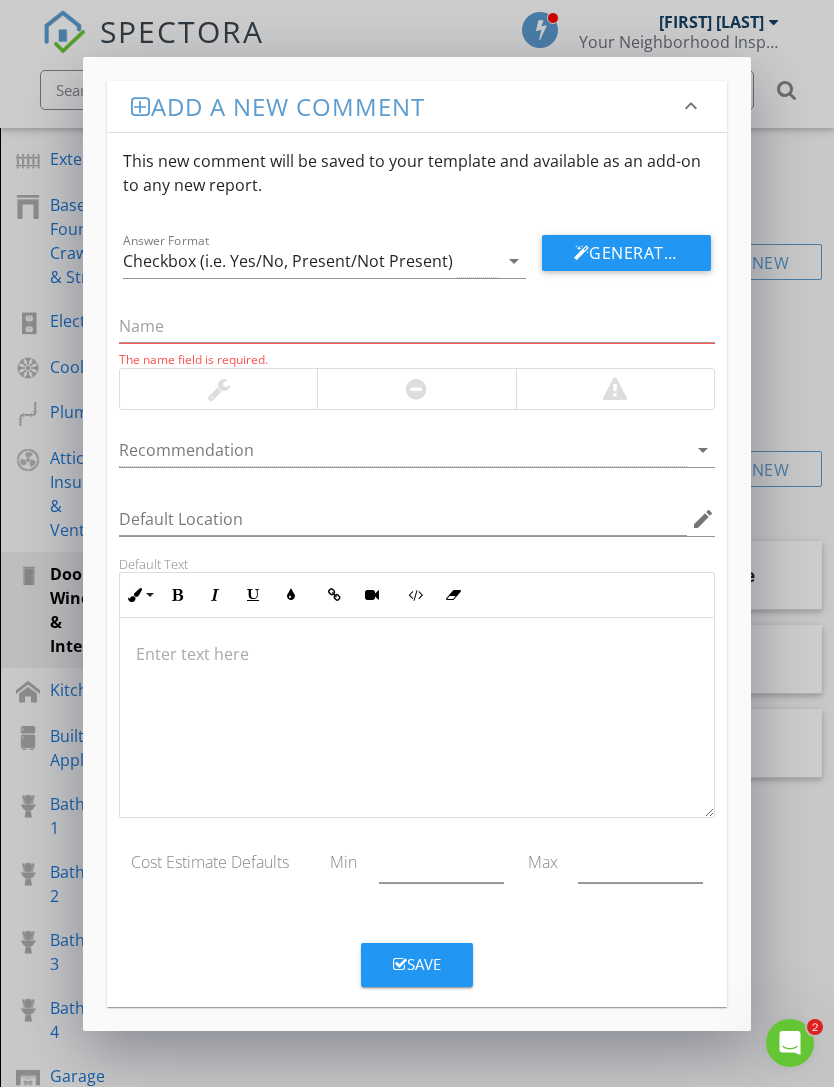 click at bounding box center [416, 654] 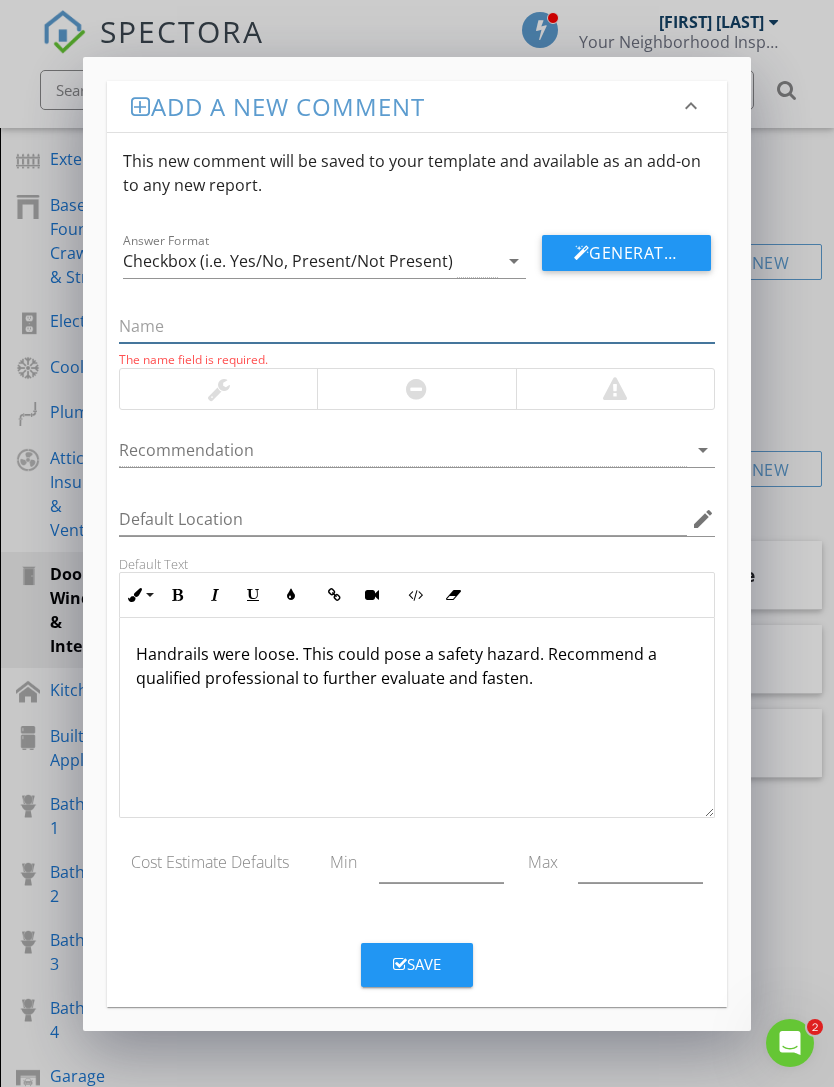 click at bounding box center [416, 326] 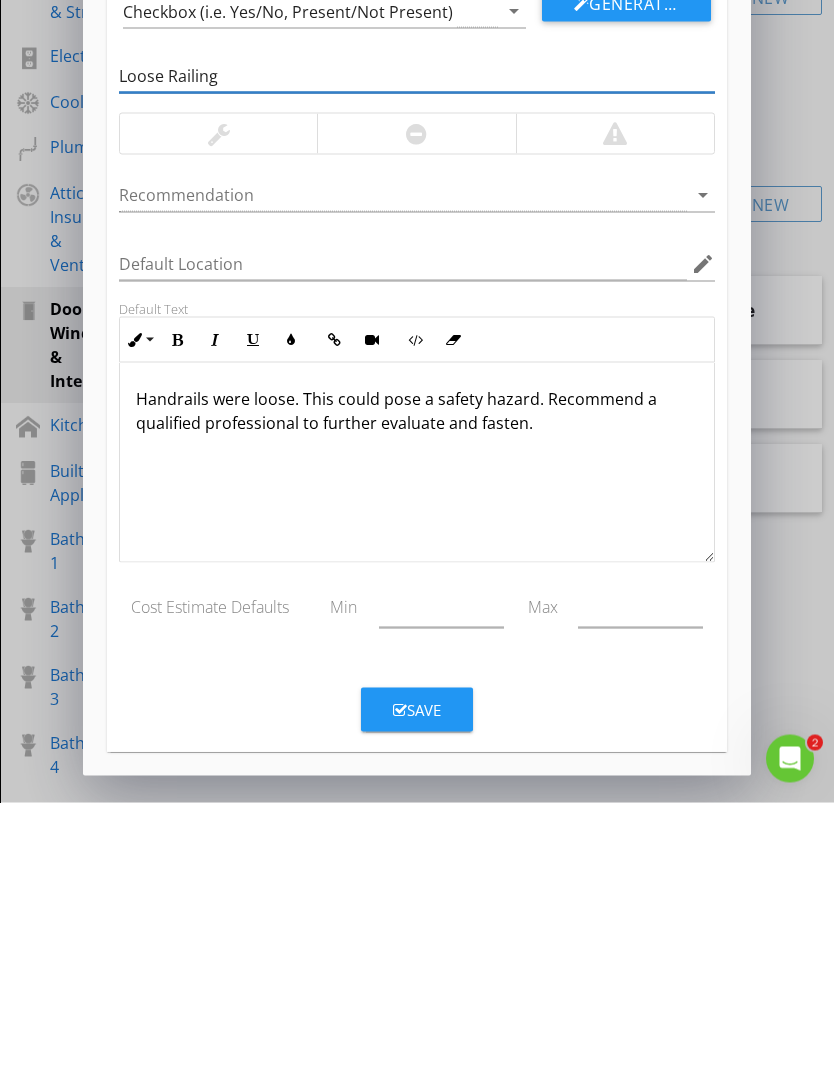 type on "Loose Railing" 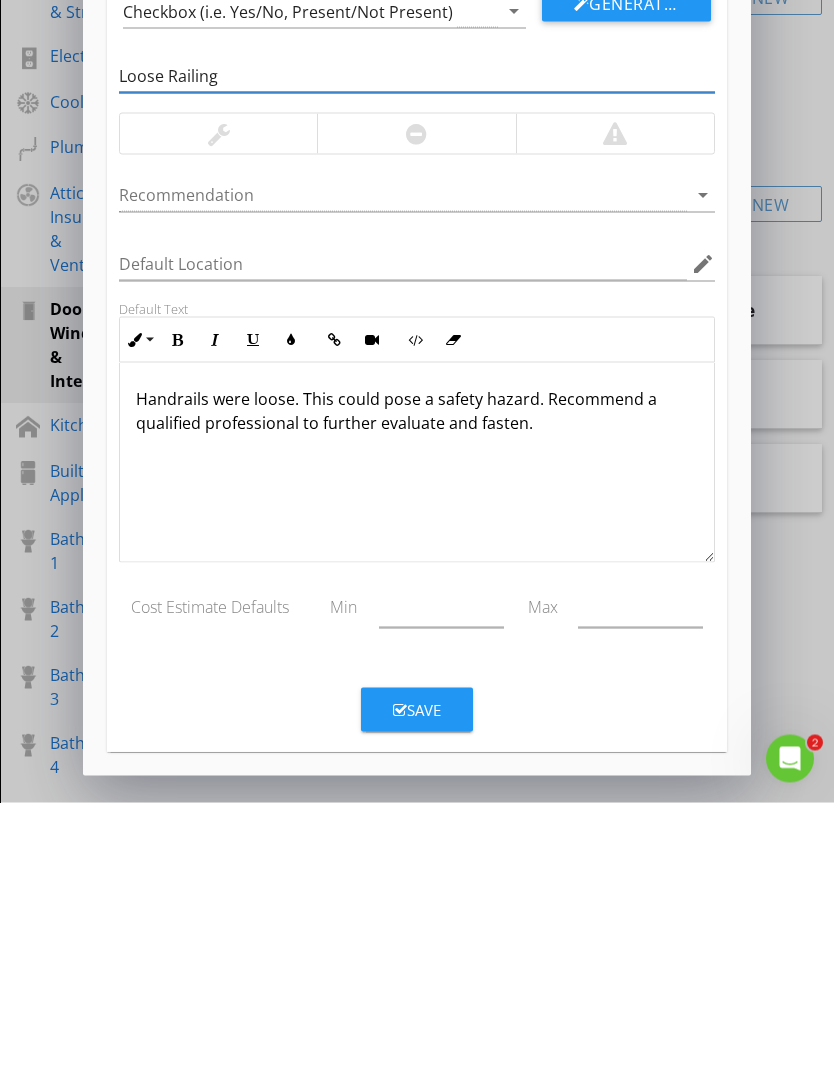 click on "Save" at bounding box center [417, 994] 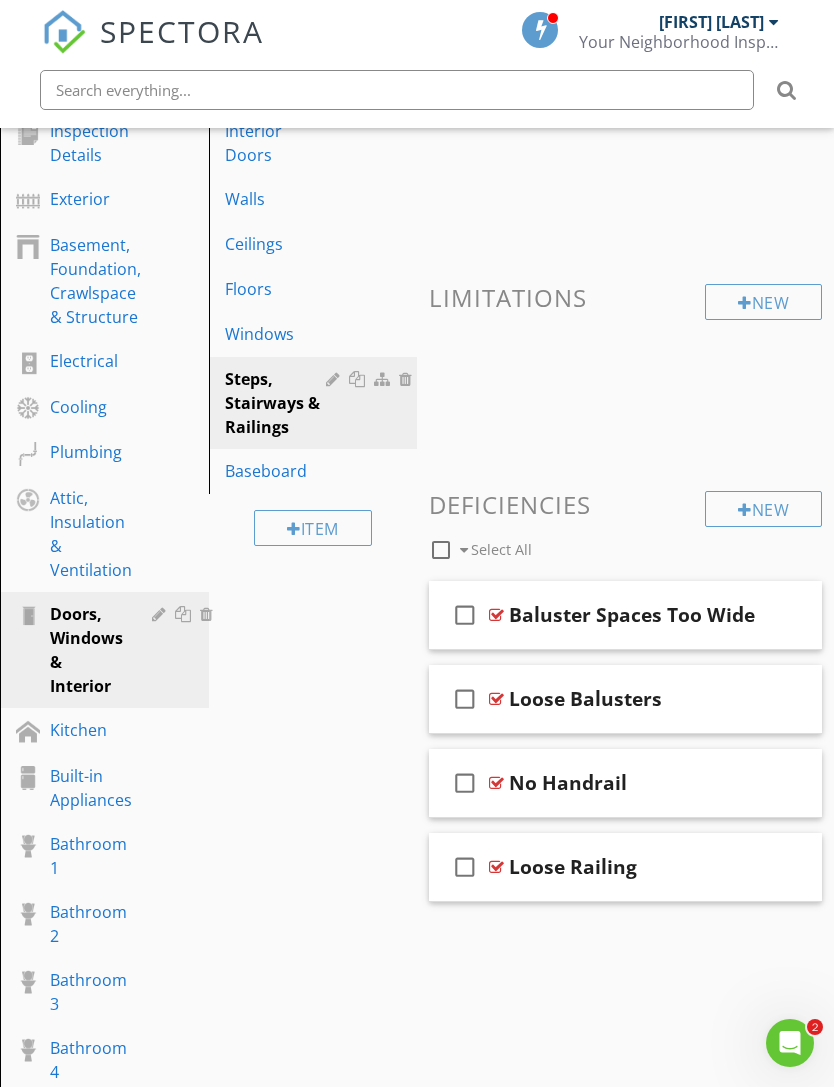 scroll, scrollTop: 269, scrollLeft: 0, axis: vertical 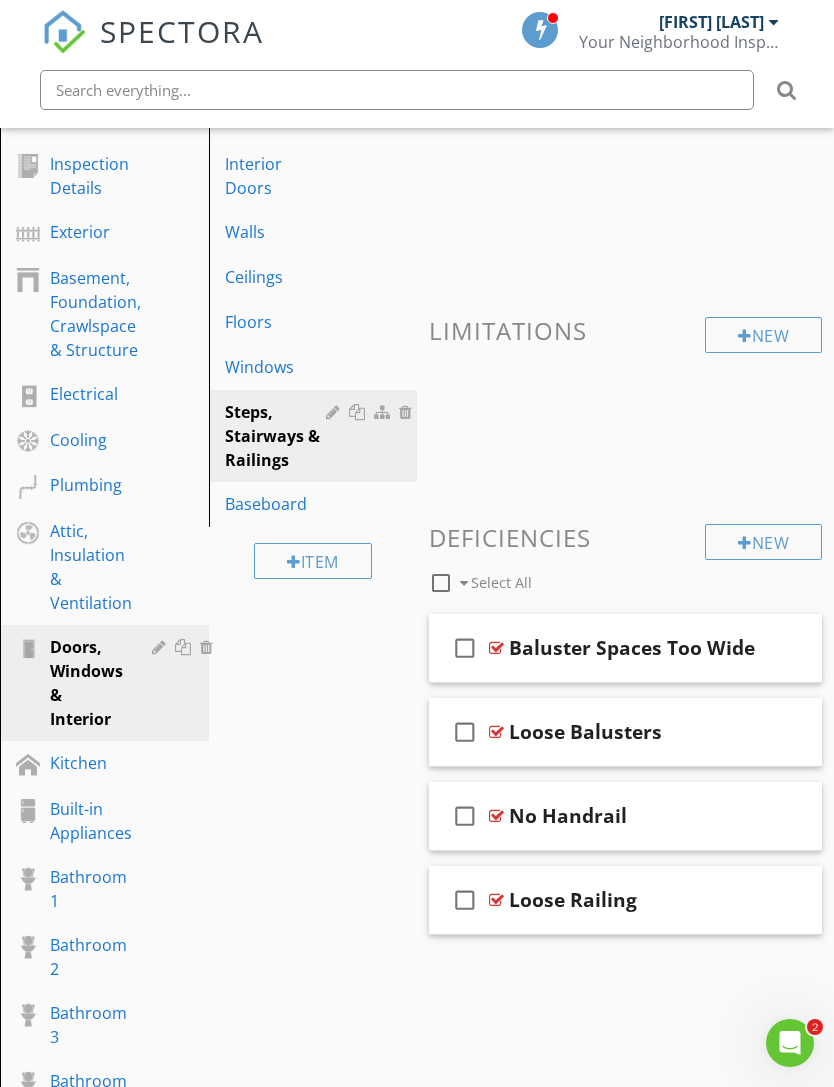 click on "New" at bounding box center (763, 542) 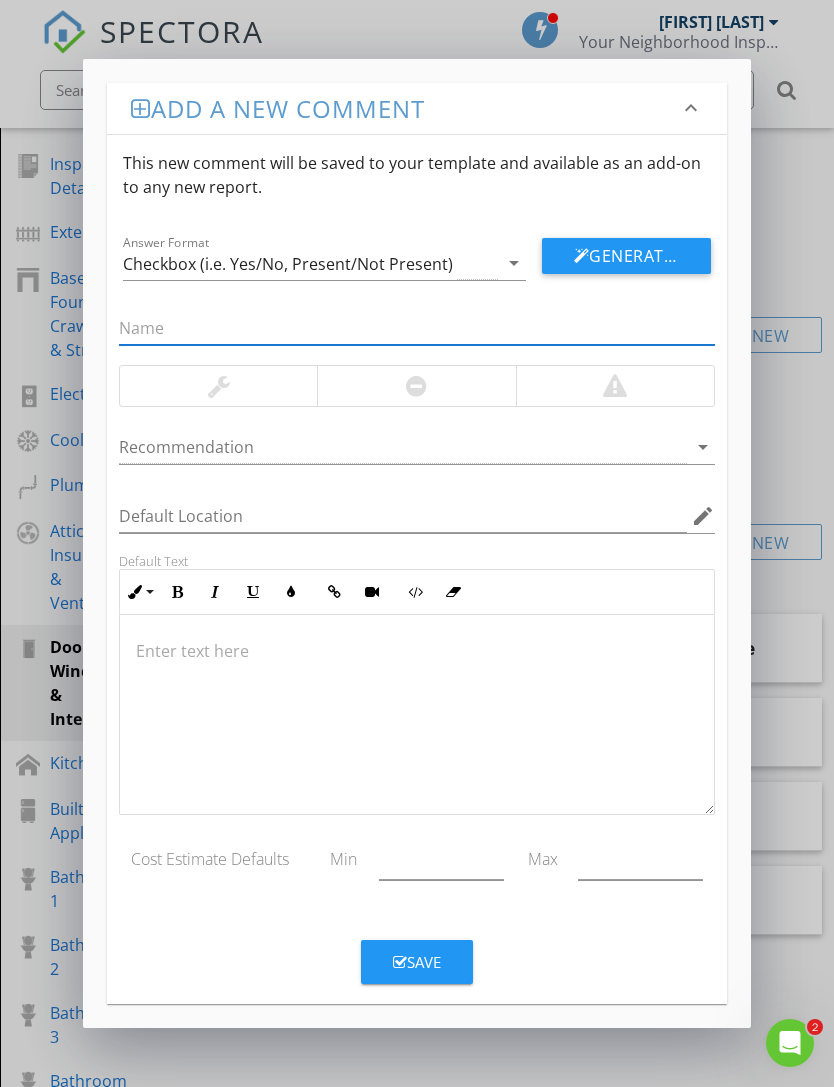 click at bounding box center [416, 328] 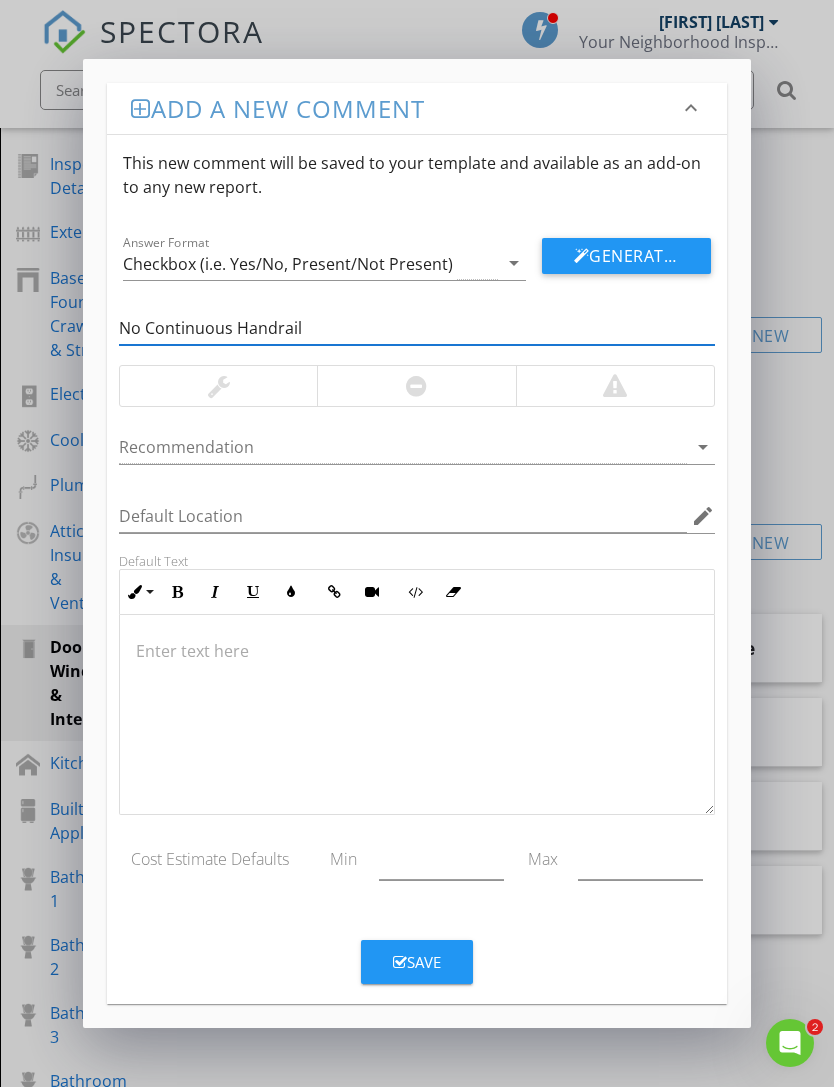 type on "No Continuous Handrail" 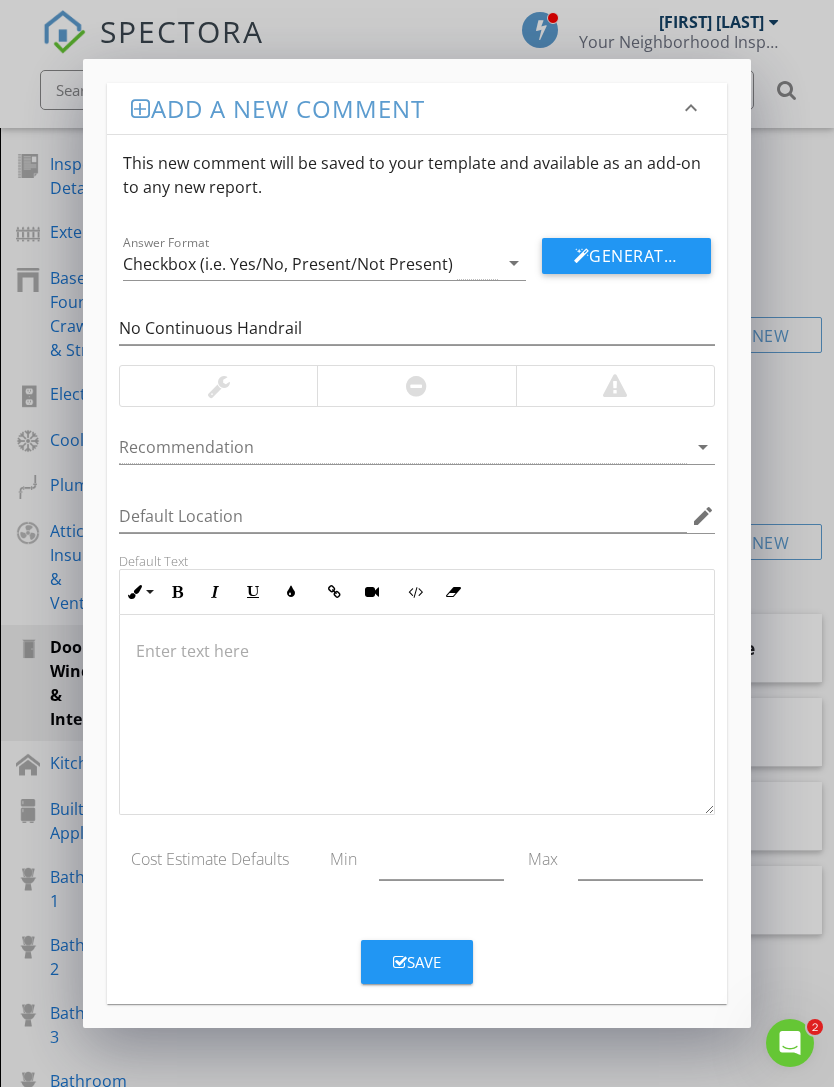 click at bounding box center [416, 651] 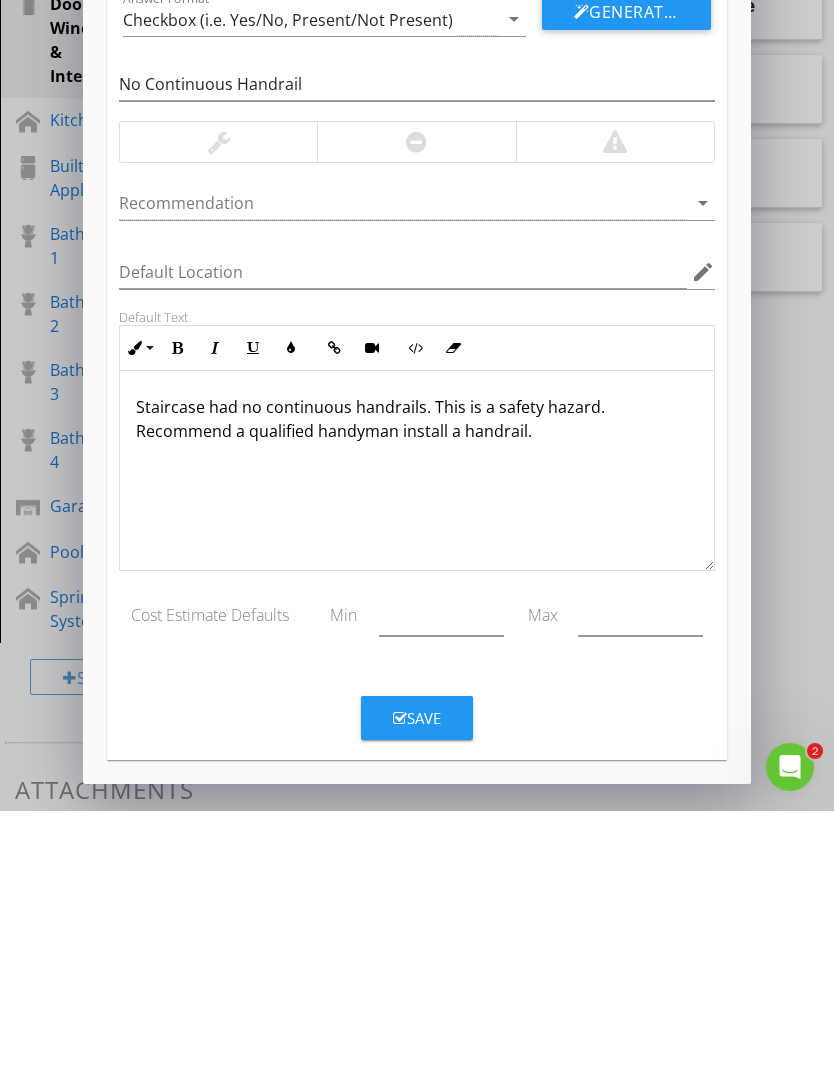 scroll, scrollTop: 733, scrollLeft: 0, axis: vertical 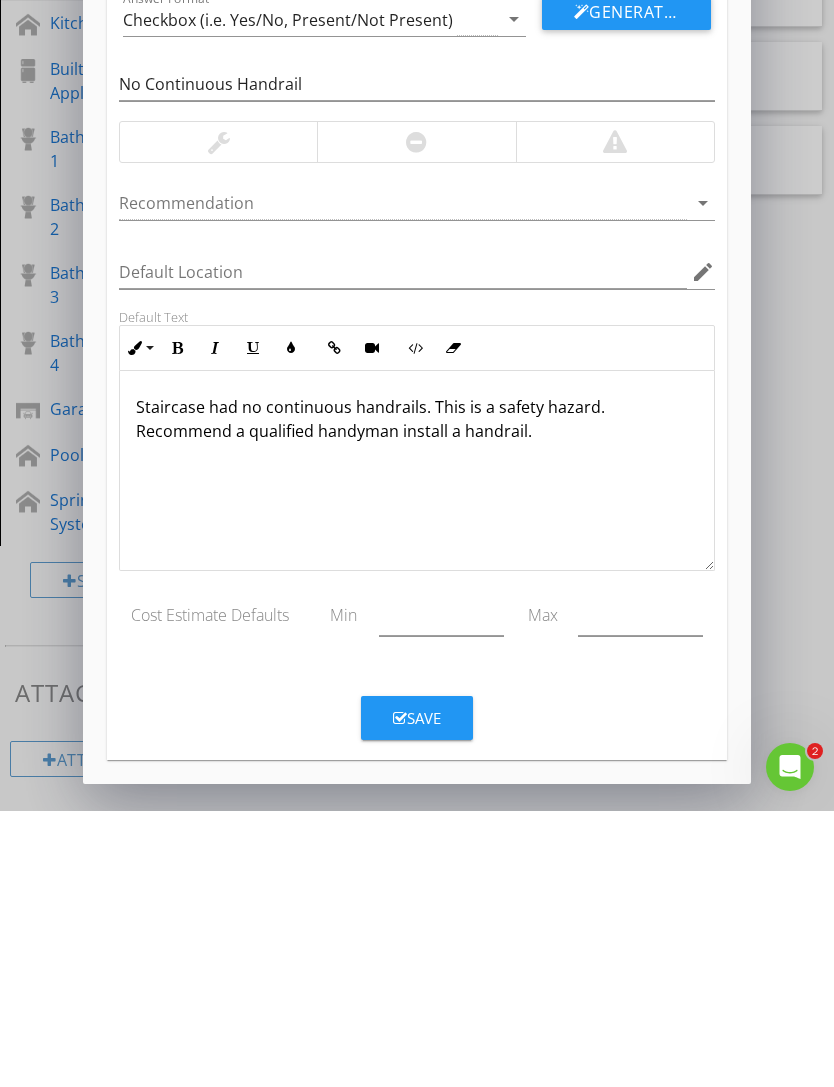 click on "Save" at bounding box center (417, 994) 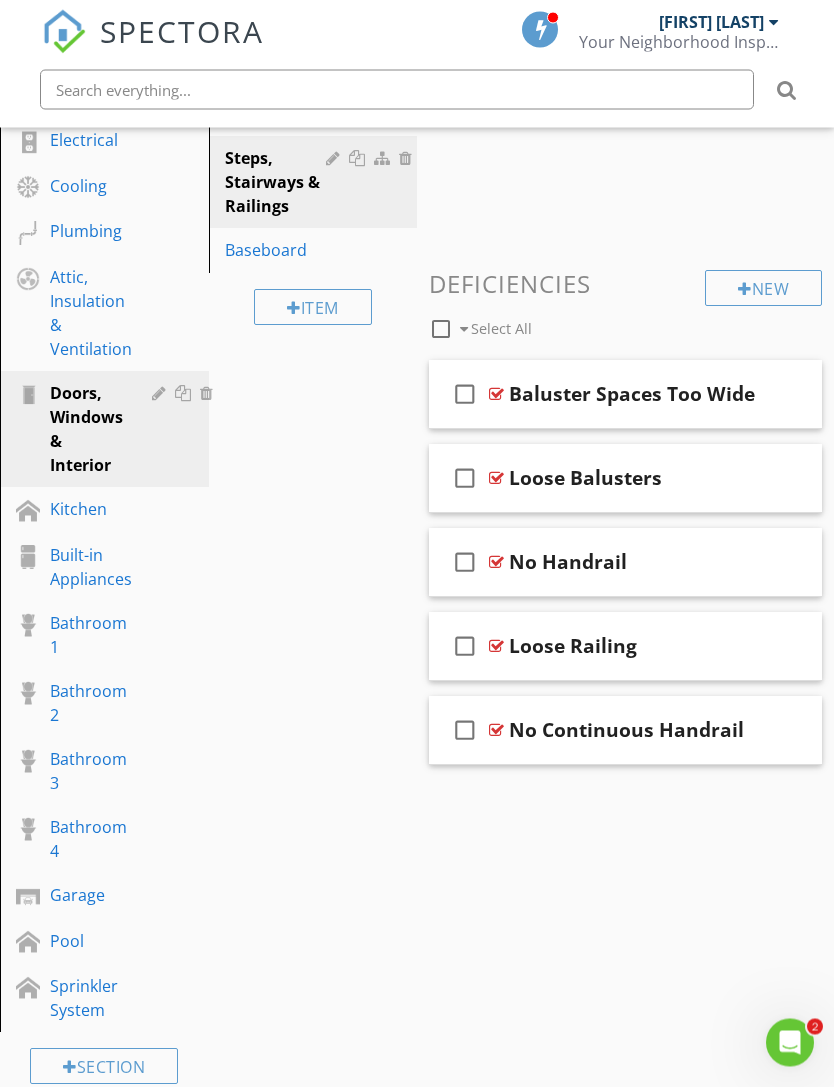 scroll, scrollTop: 523, scrollLeft: 0, axis: vertical 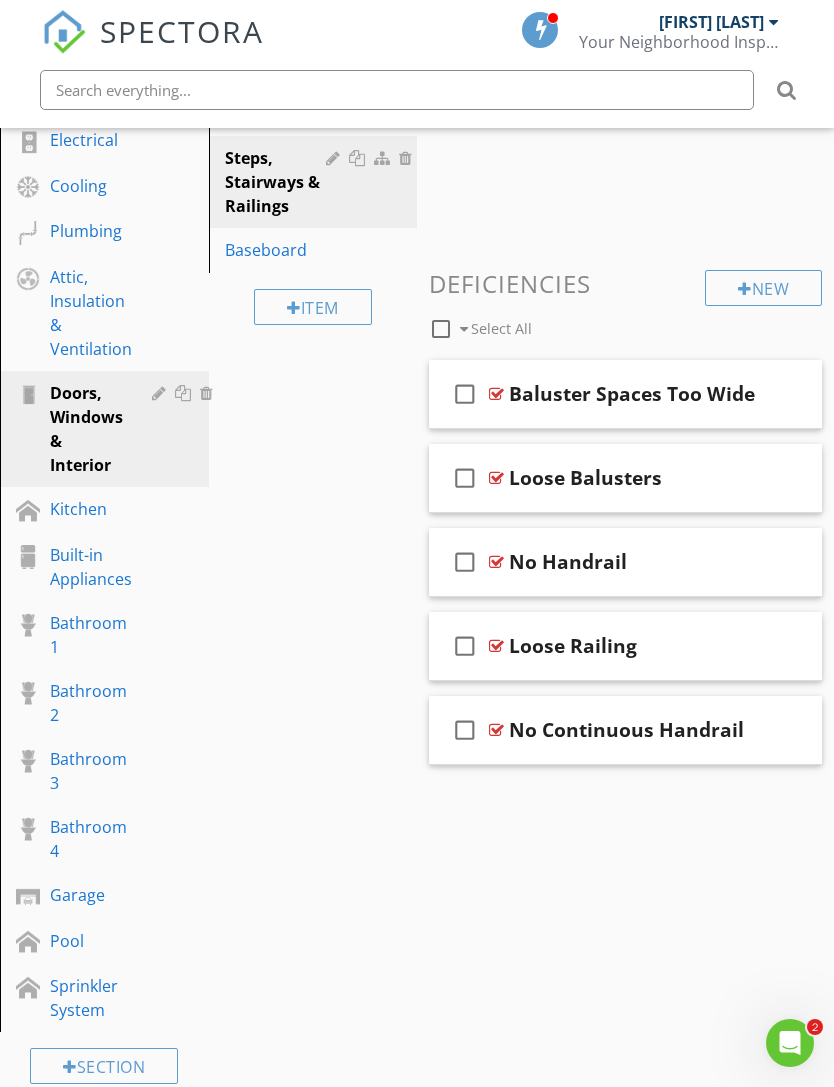 click on "New" at bounding box center [763, 288] 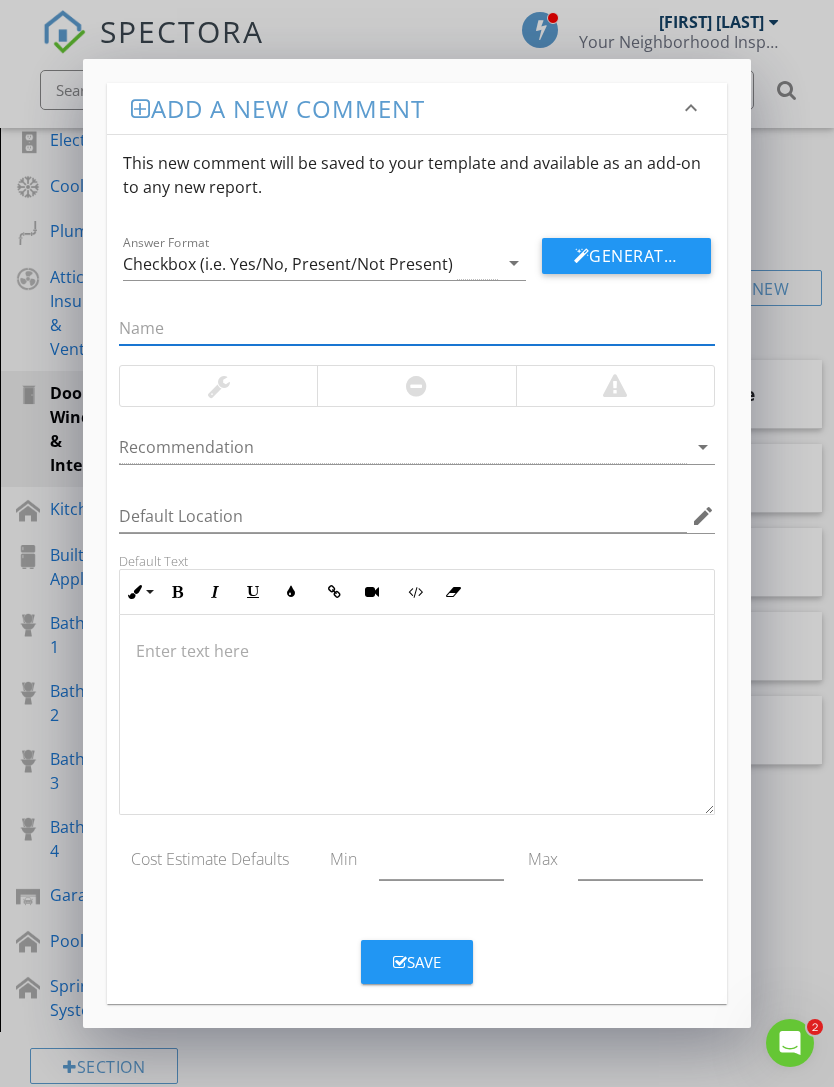 click at bounding box center (416, 651) 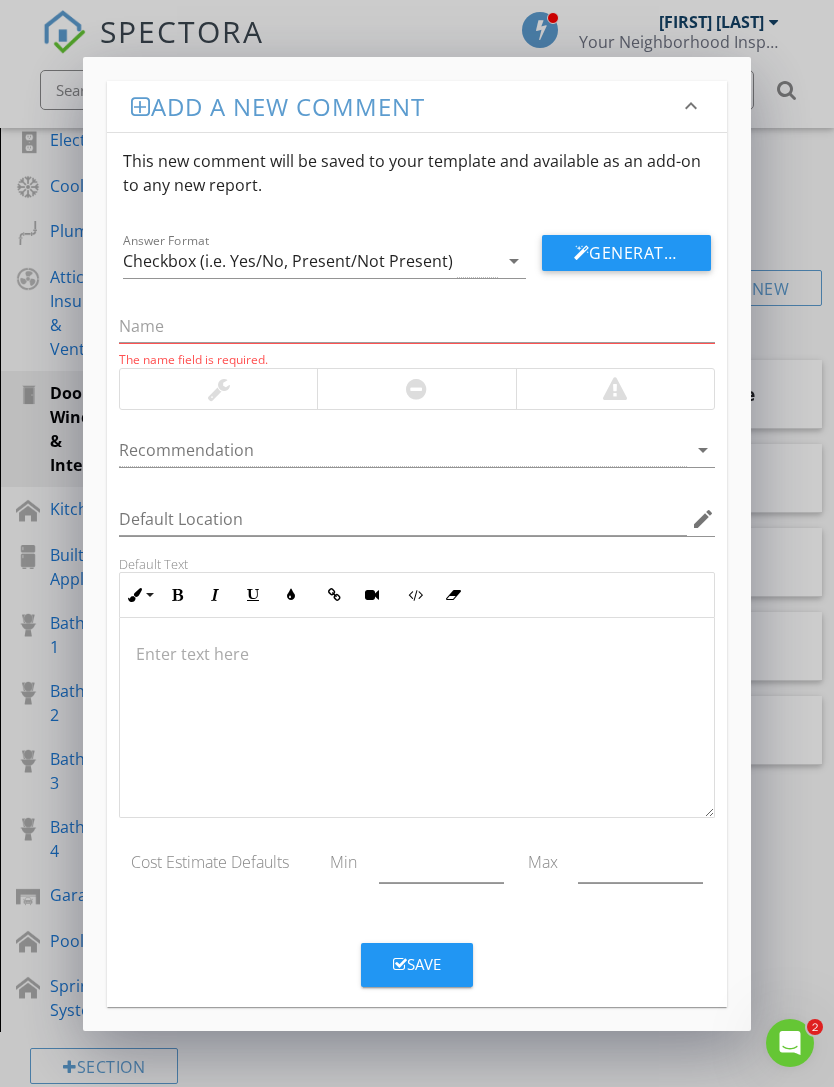 click at bounding box center (416, 654) 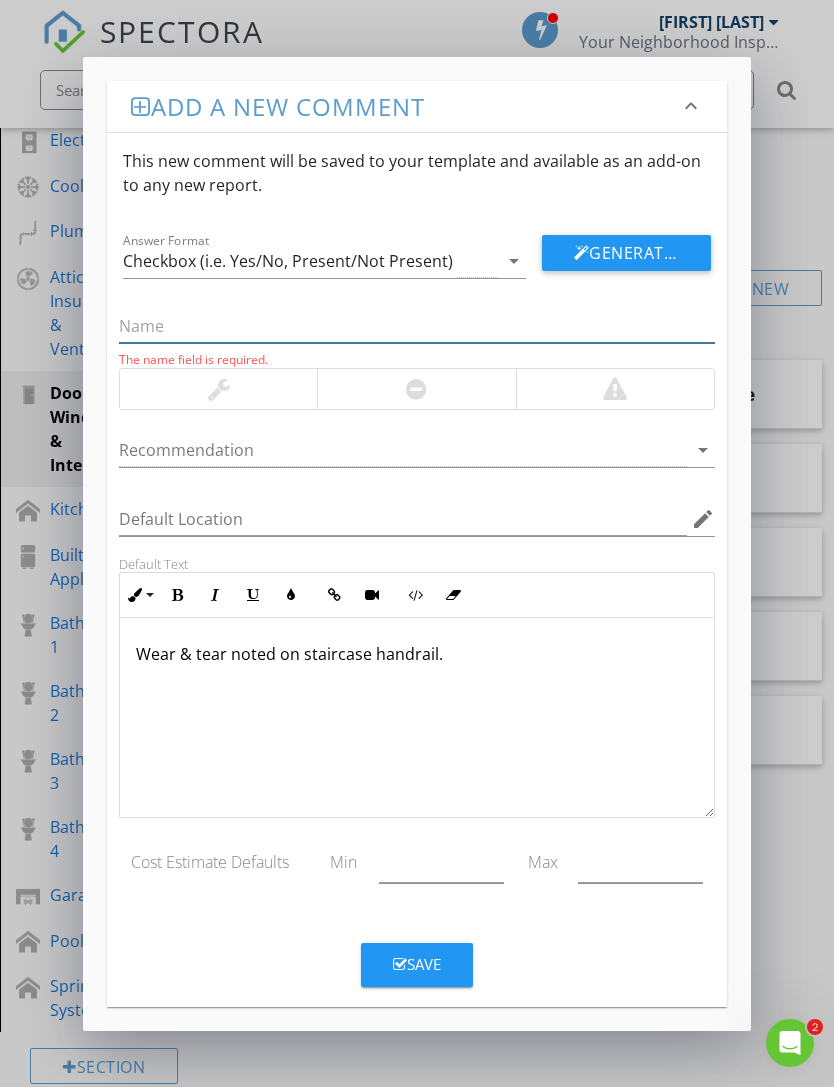 click at bounding box center [416, 326] 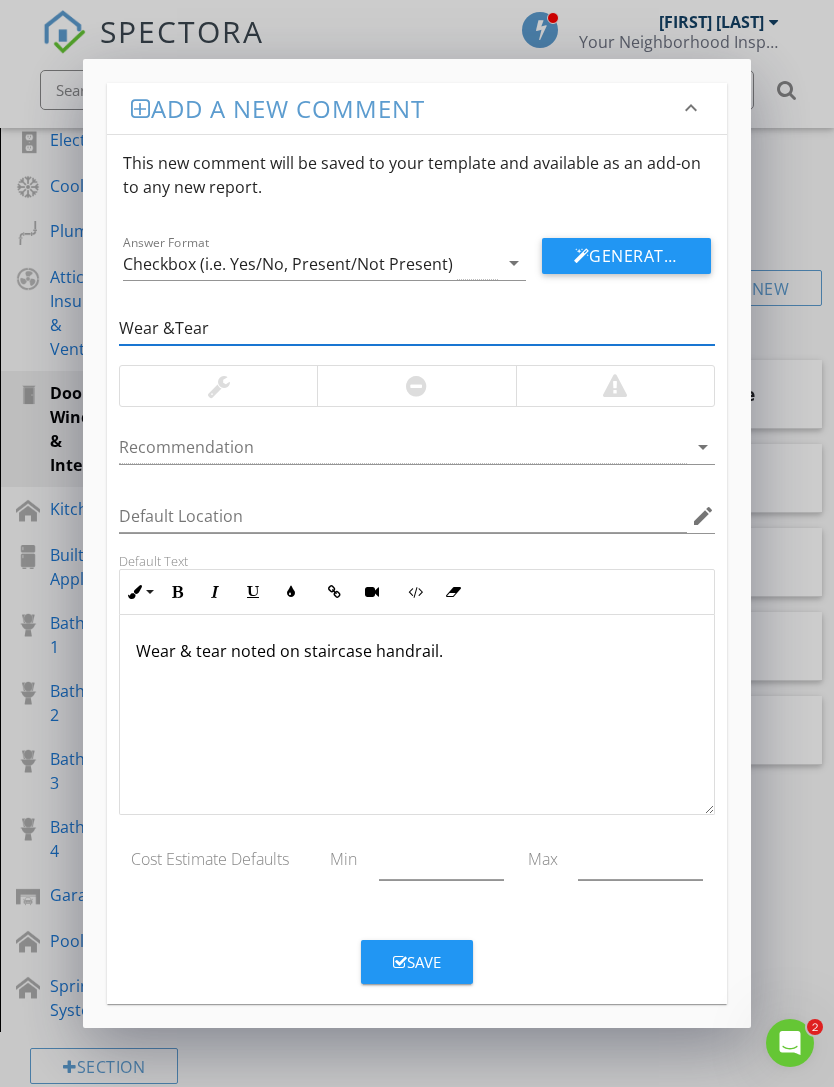 click on "Wear &Tear" at bounding box center (416, 328) 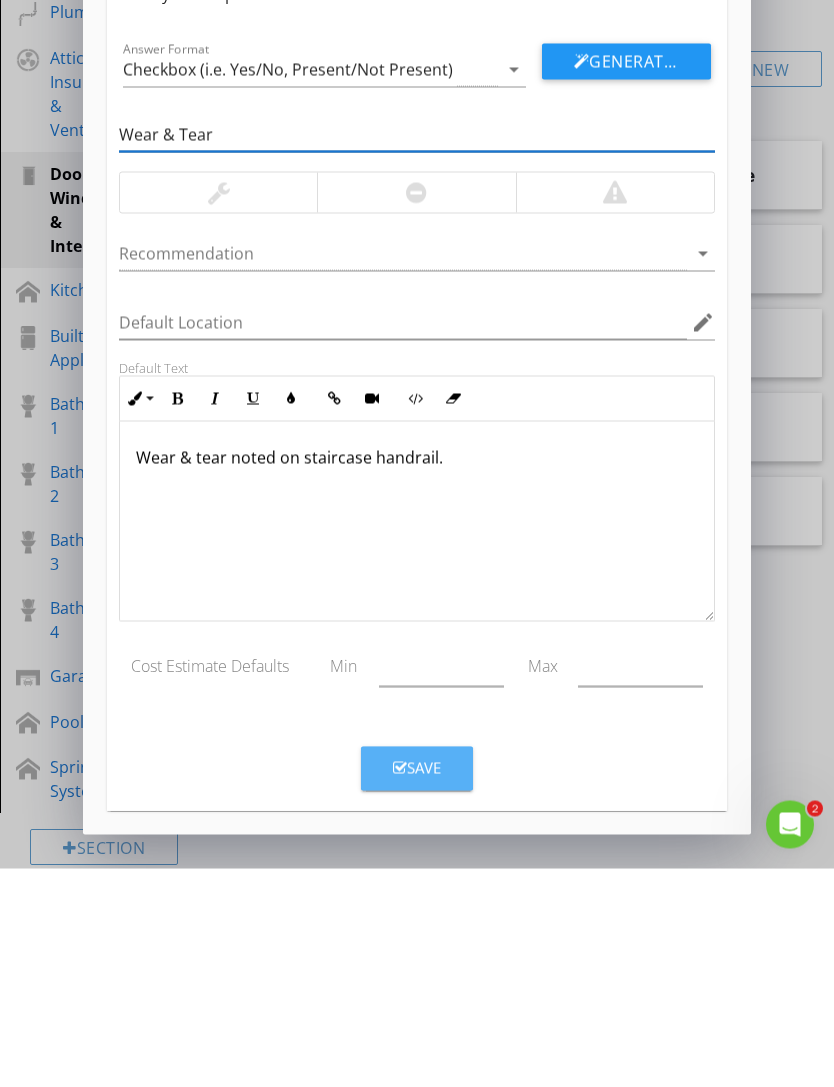 type on "Wear & Tear" 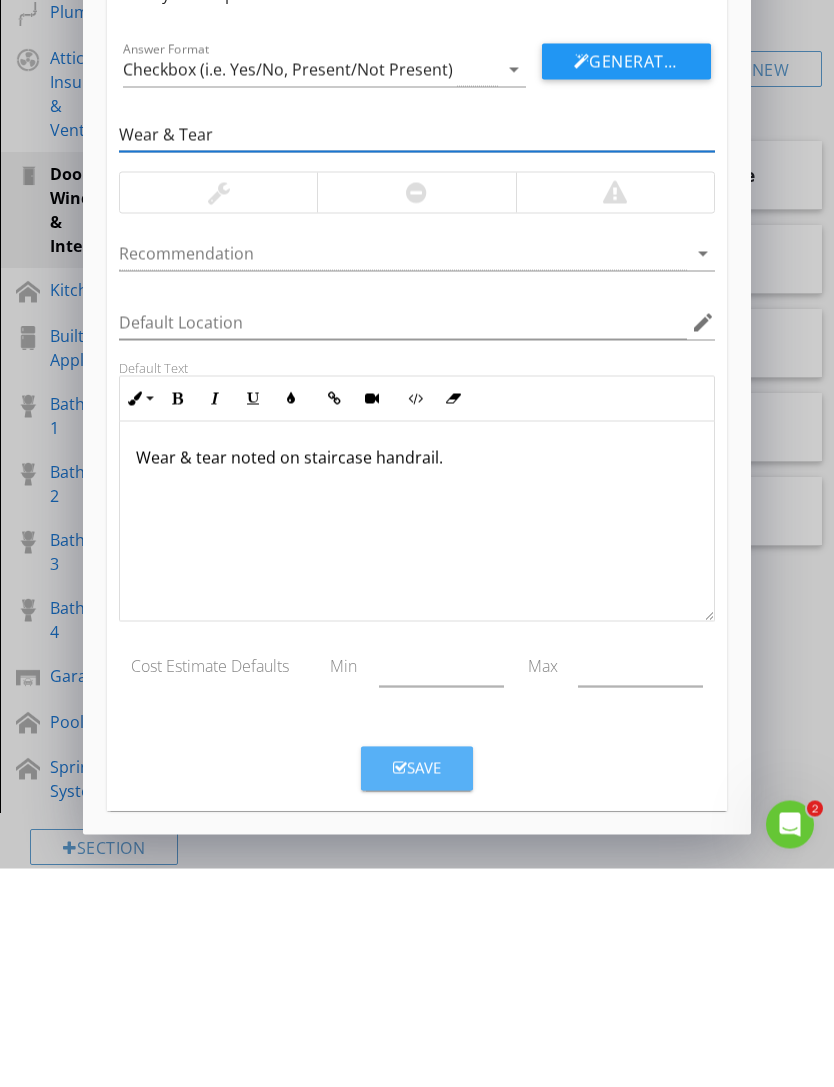 click on "Save" at bounding box center [417, 987] 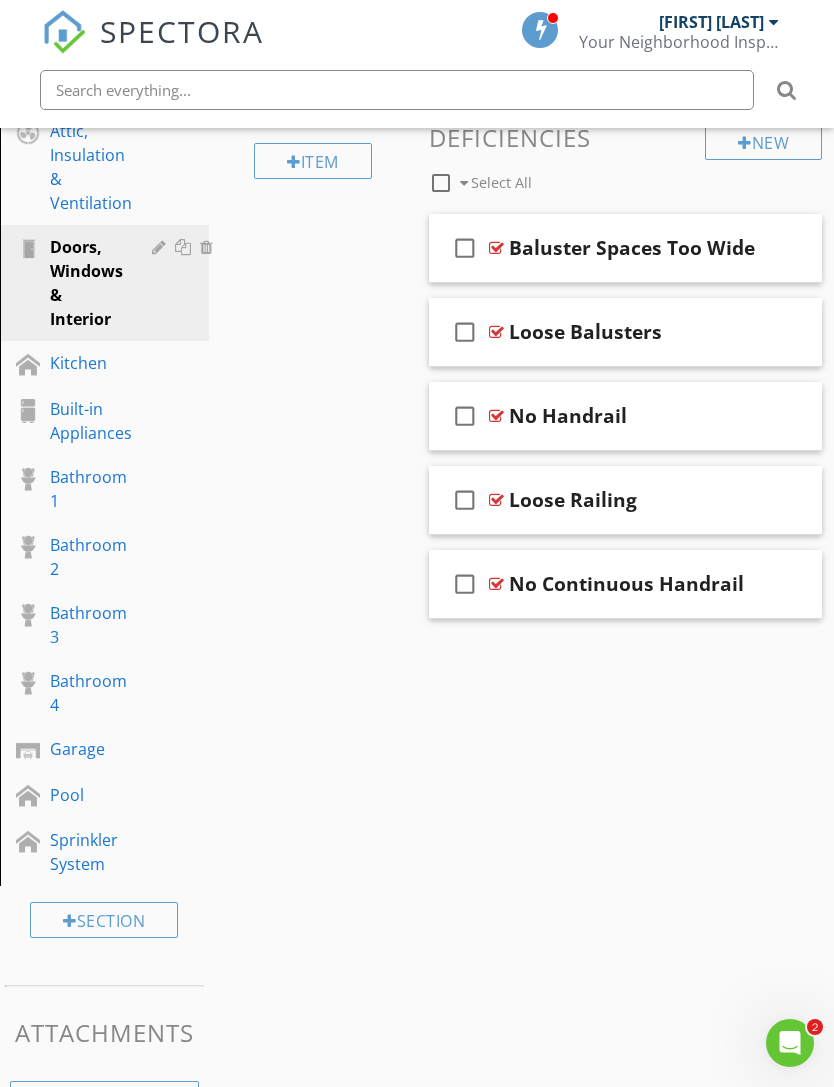 click on "Sections
Roof           Inspection Details           Exterior           Basement, Foundation, Crawlspace & Structure           Electrical           Cooling           Plumbing           Attic, Insulation & Ventilation           Doors, Windows & Interior           Kitchen           Built-in Appliances           Bathroom 1           Bathroom 2           Bathroom 3           Bathroom 4           Garage           Pool           Sprinkler System
Section
Attachments
Attachment
Items
General            Interior Doors           Walls           Ceilings           Floors           Windows           Steps, Stairways & Railings           Baseboard
Item
Comments
New
Informational
New
Limitations
New
Deficiencies   check_box_outline_blank" at bounding box center (417, 384) 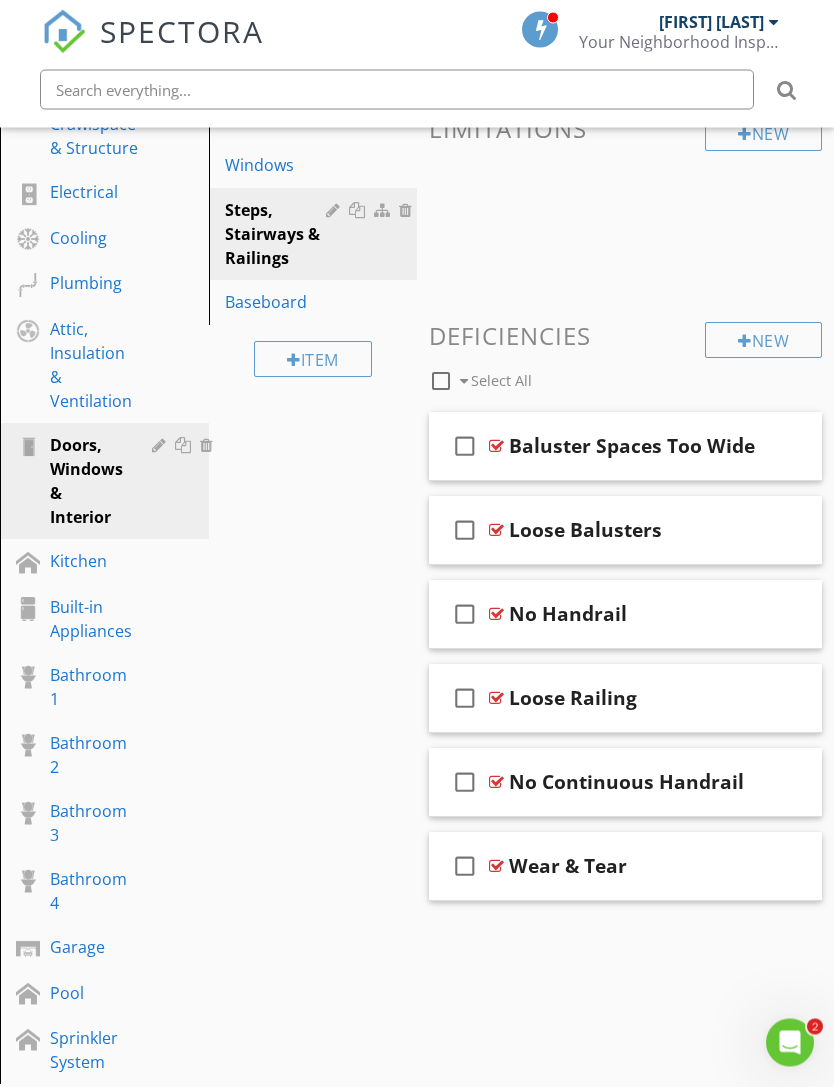 scroll, scrollTop: 471, scrollLeft: 0, axis: vertical 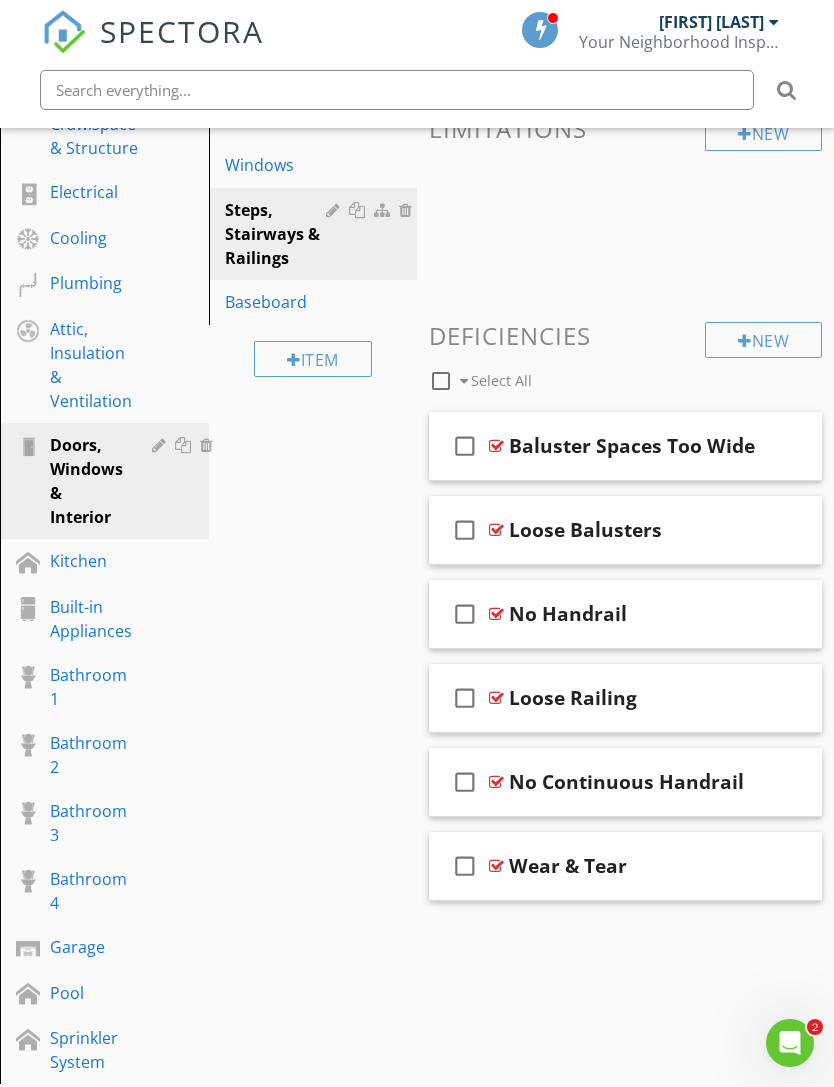 click on "New" at bounding box center [763, 340] 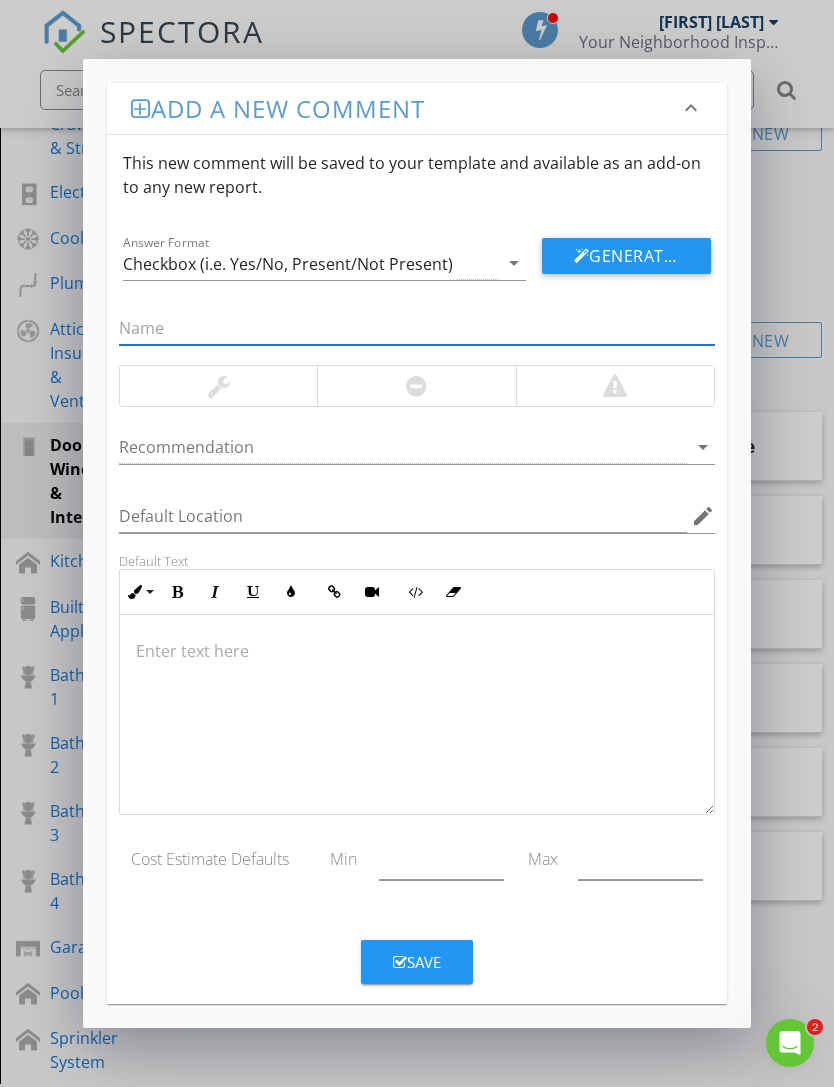 click at bounding box center [416, 651] 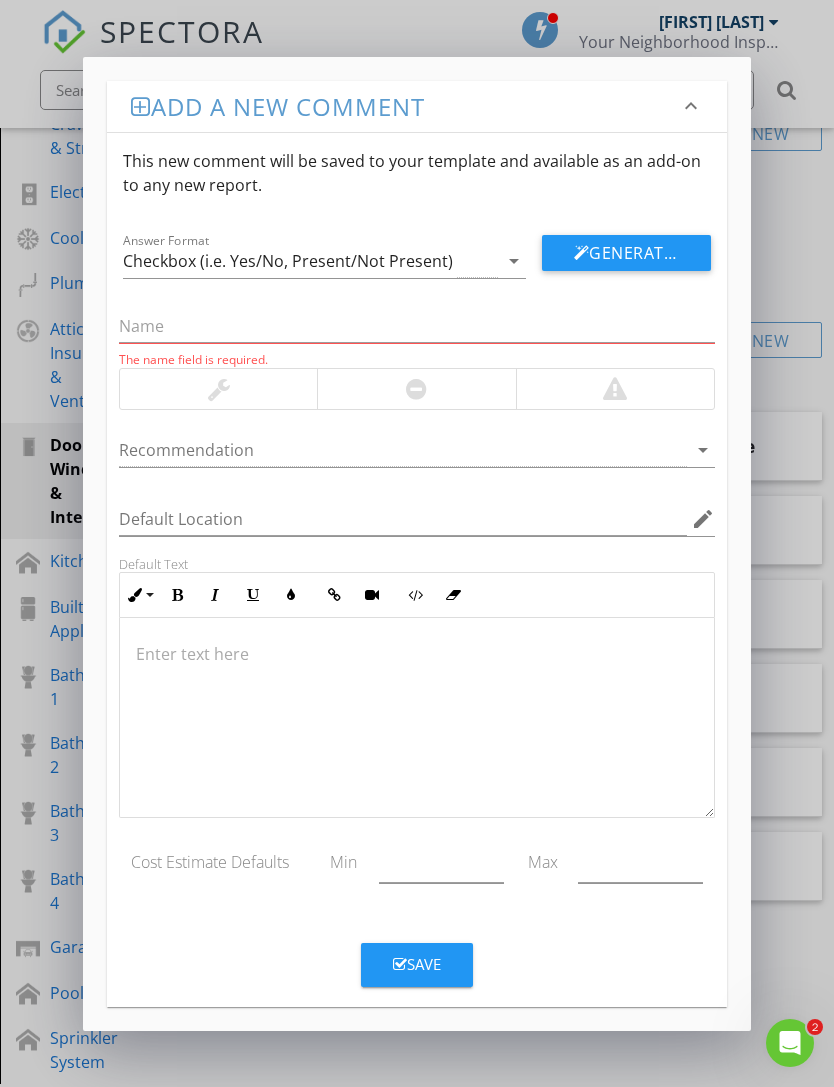 click at bounding box center [416, 654] 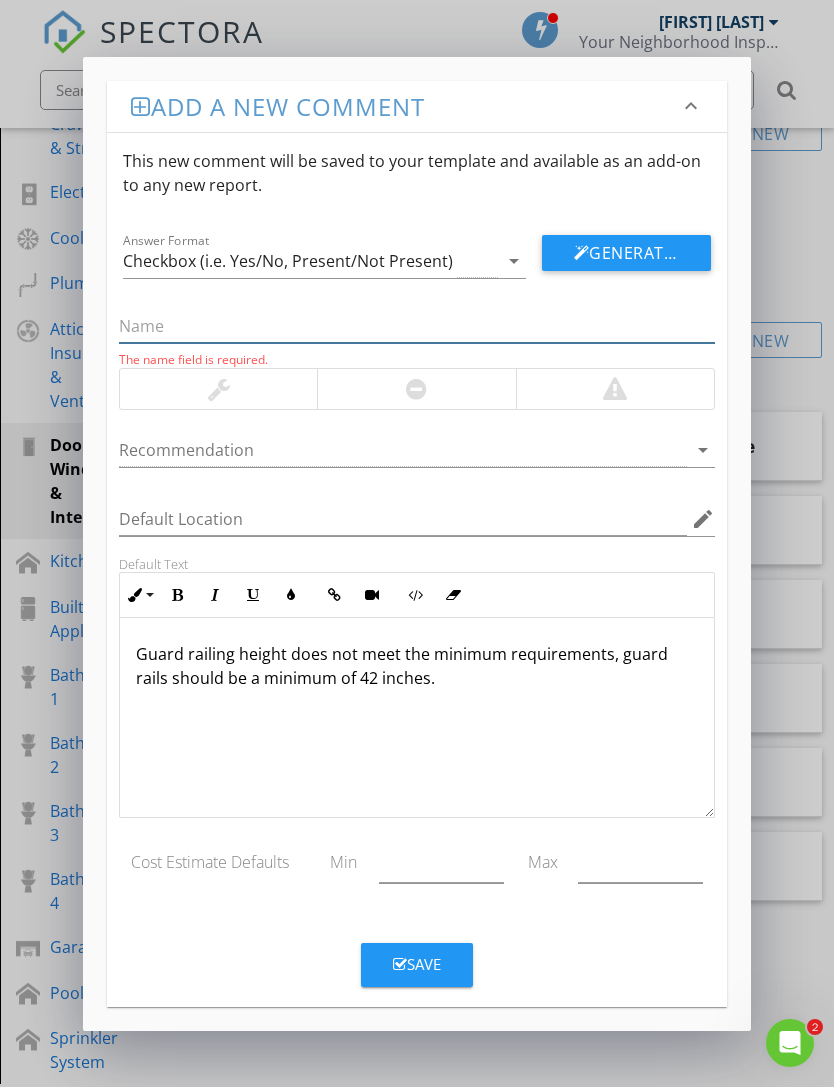 click at bounding box center [416, 326] 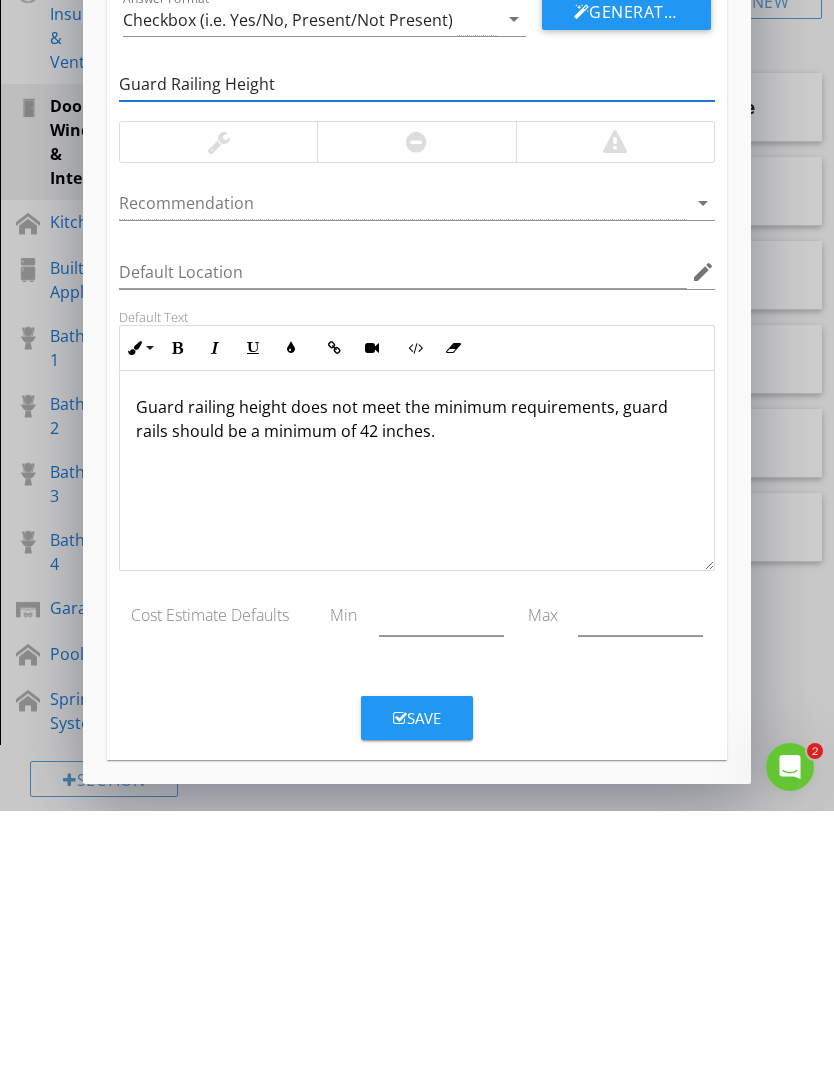 type on "Guard Railing Height" 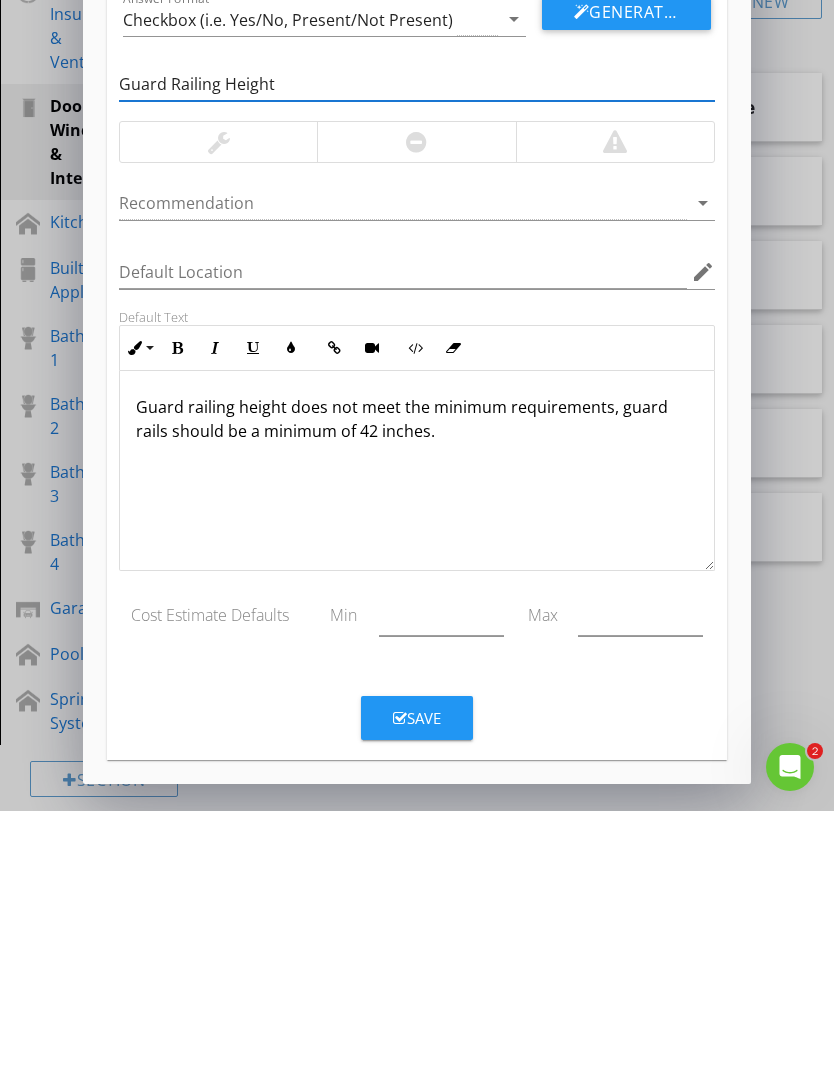 click on "Save" at bounding box center (417, 994) 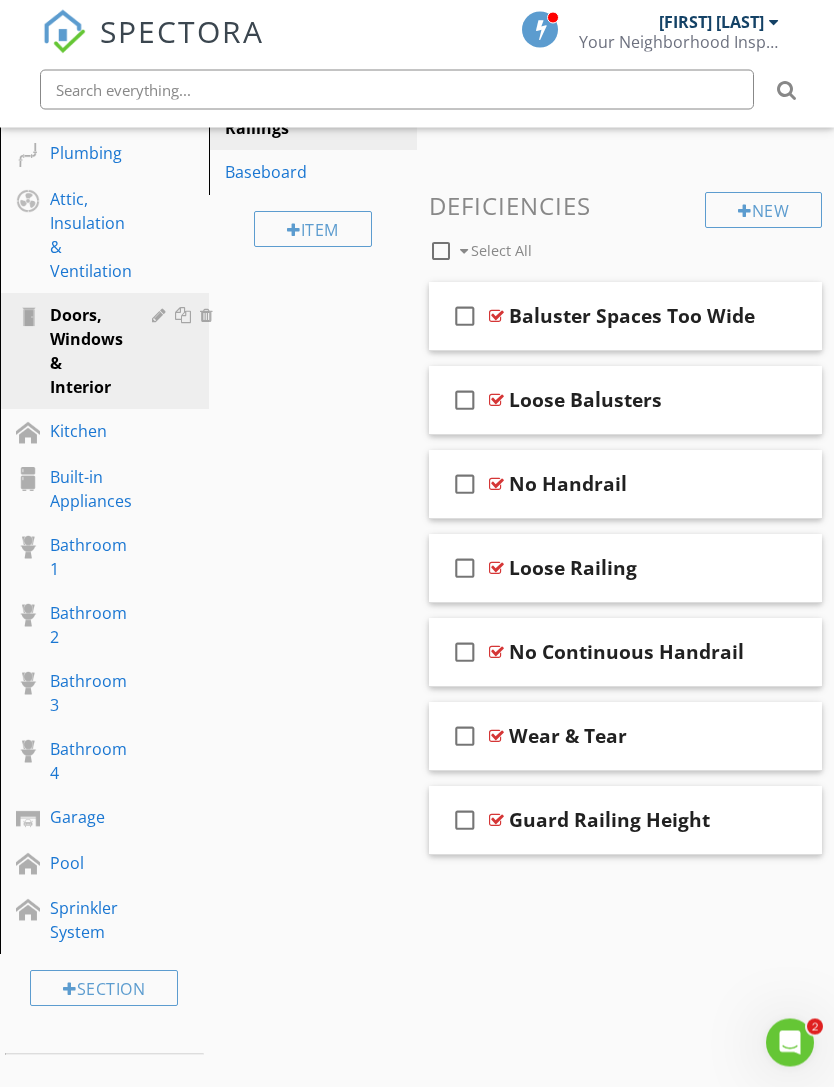 scroll, scrollTop: 601, scrollLeft: 0, axis: vertical 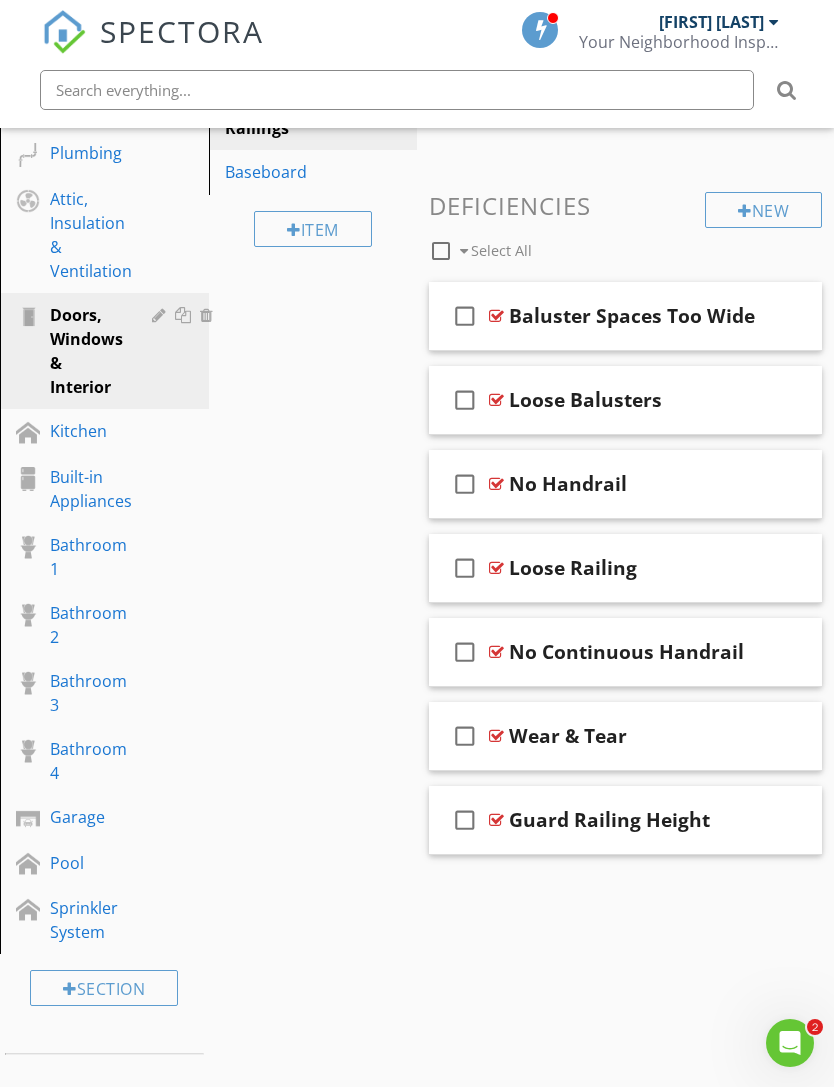 click on "New" at bounding box center [763, 210] 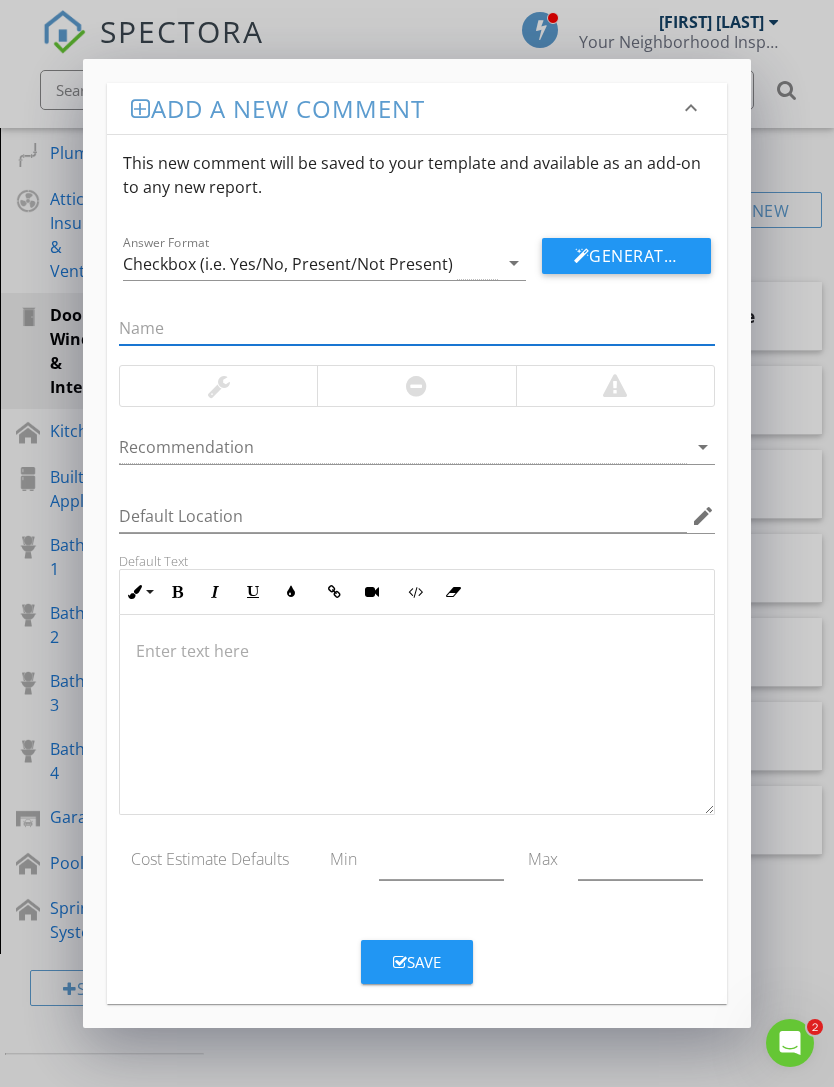click at bounding box center (416, 328) 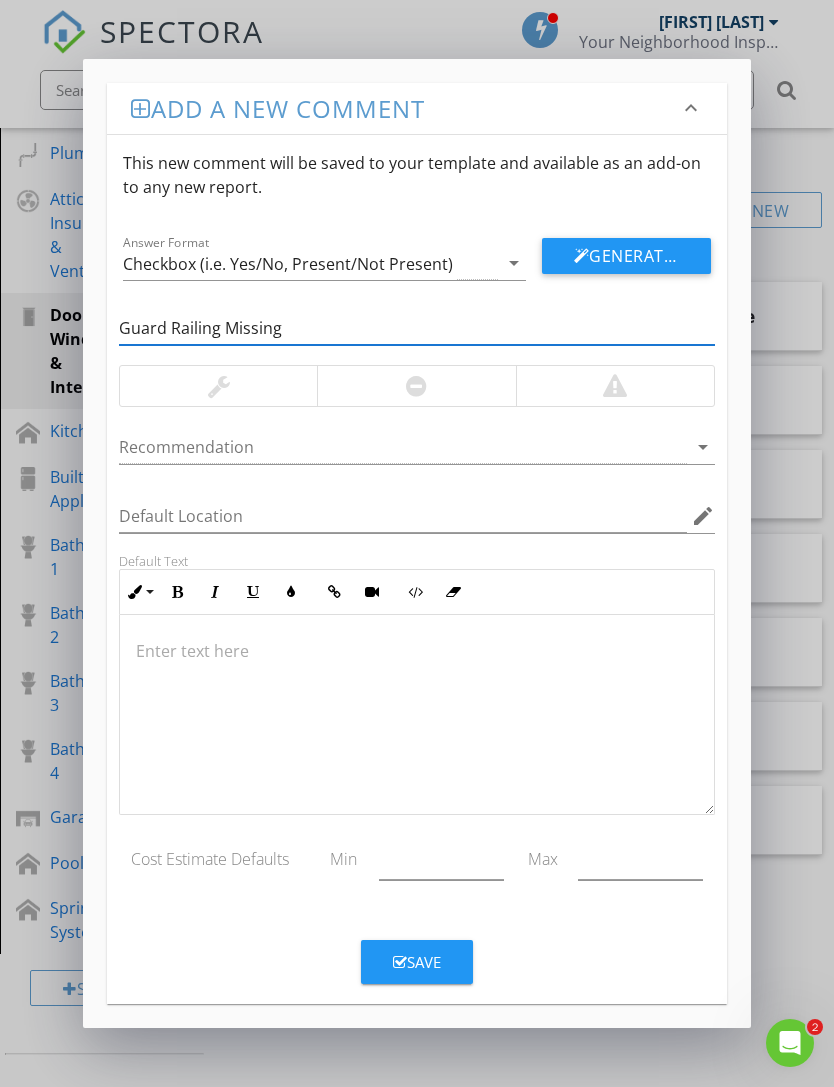 click on "Guard Railing Missing" at bounding box center (416, 328) 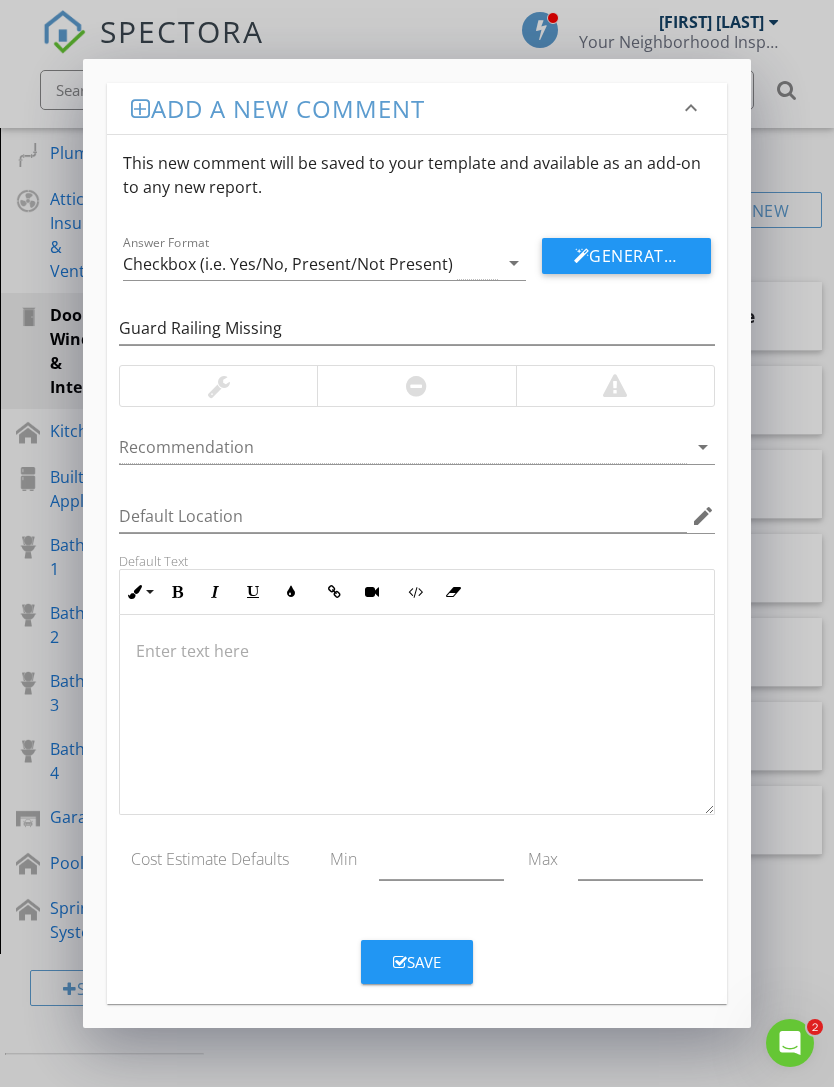 click at bounding box center (416, 651) 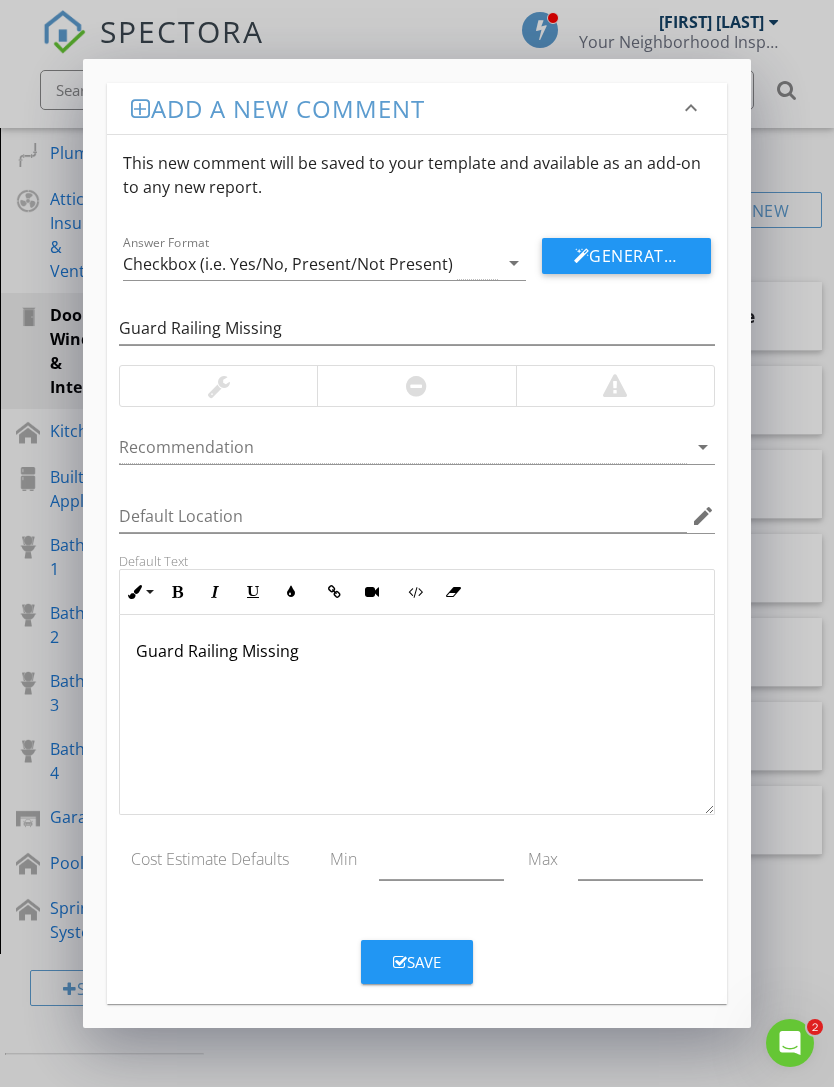 type 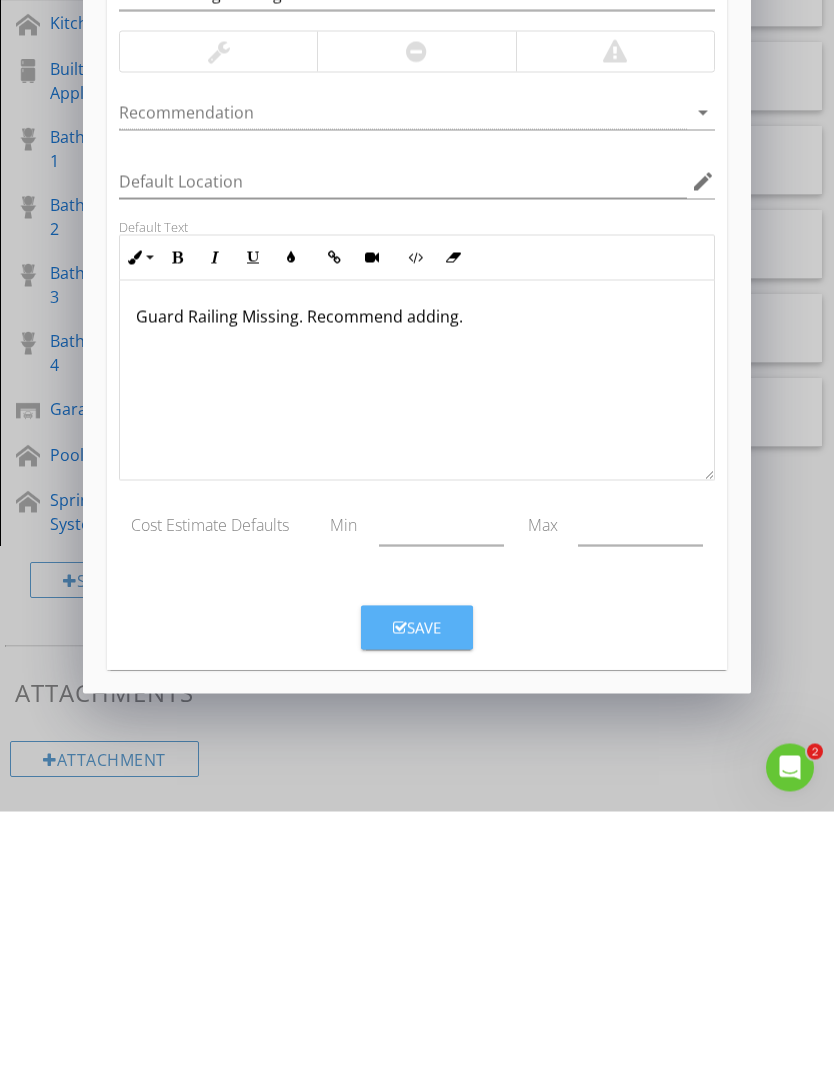 click on "Save" at bounding box center (417, 903) 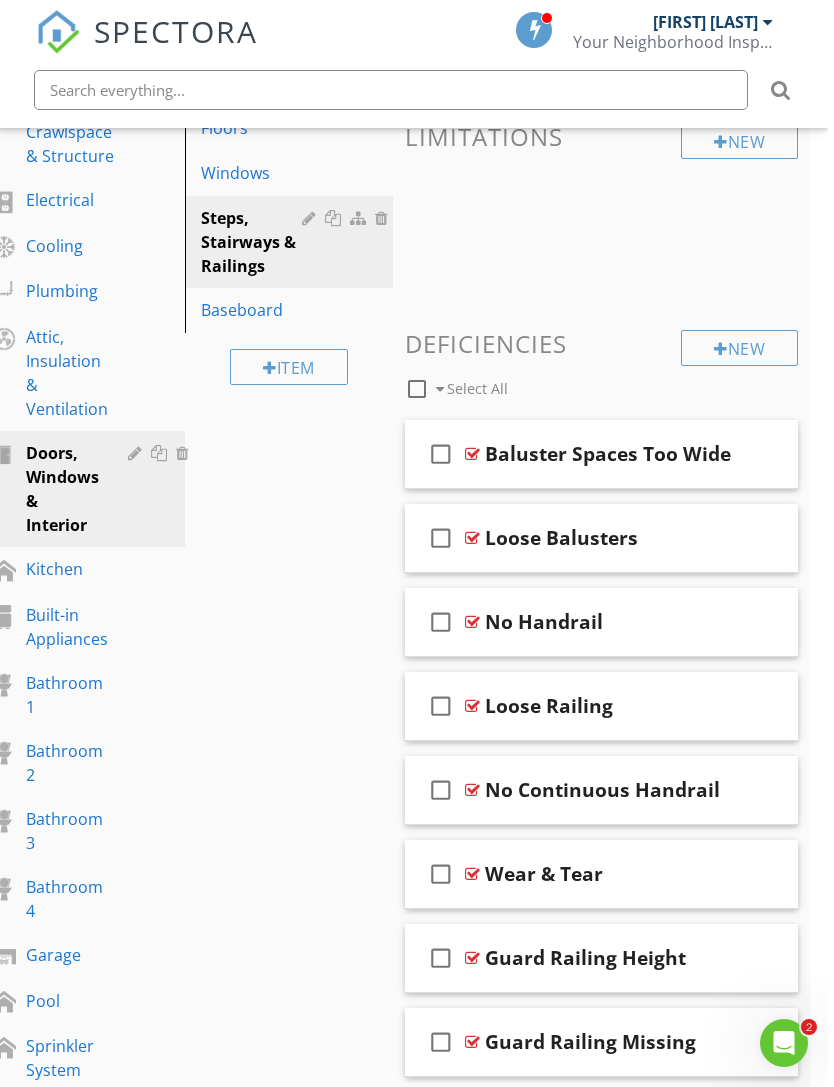 scroll, scrollTop: 353, scrollLeft: 18, axis: both 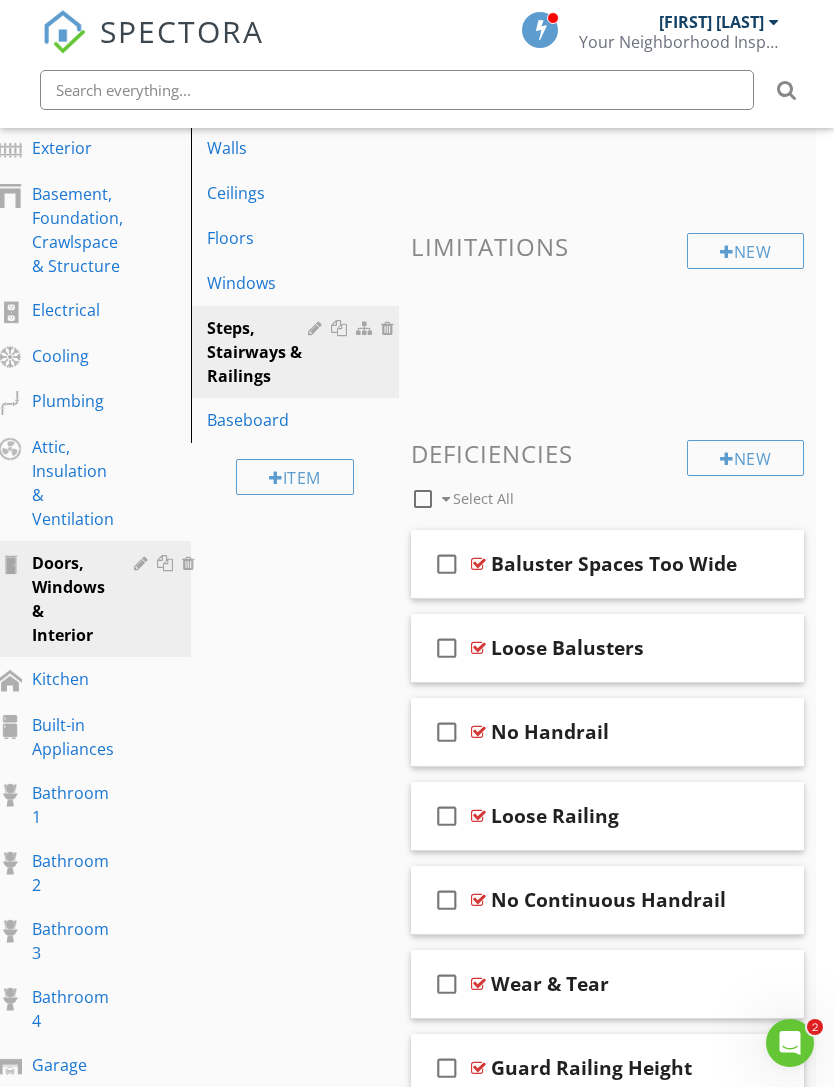 click on "New" at bounding box center [745, 458] 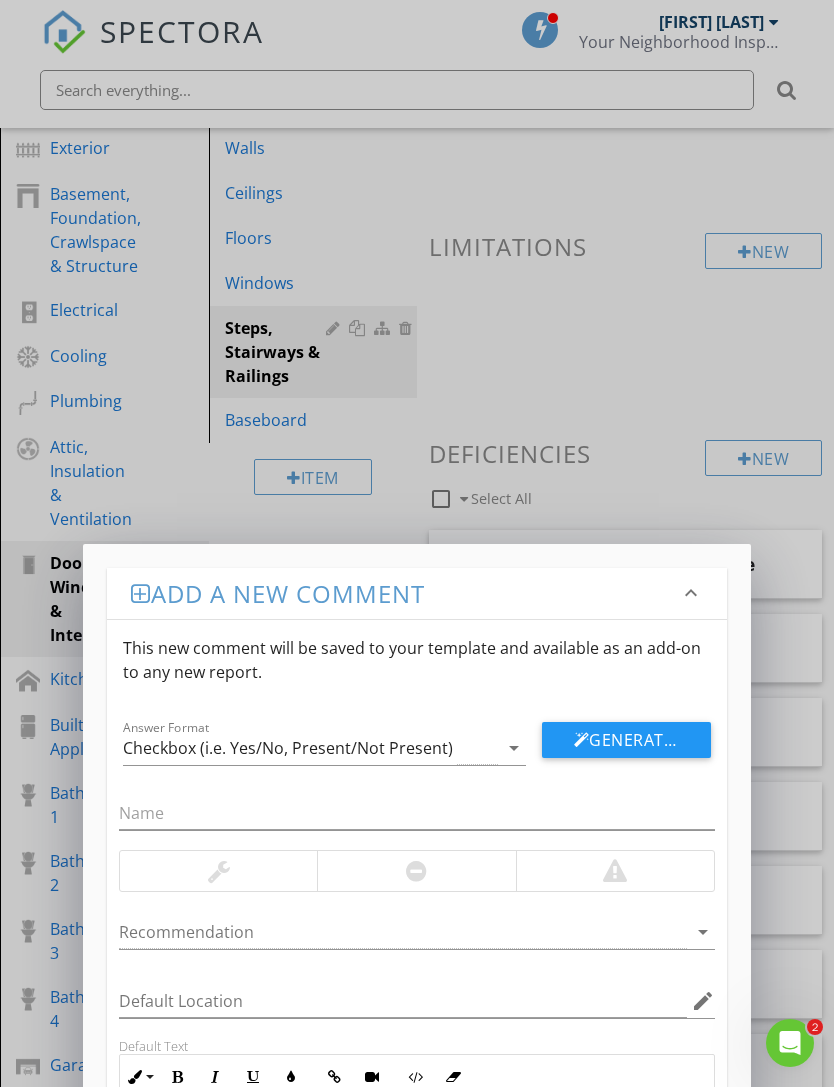 scroll, scrollTop: 353, scrollLeft: 0, axis: vertical 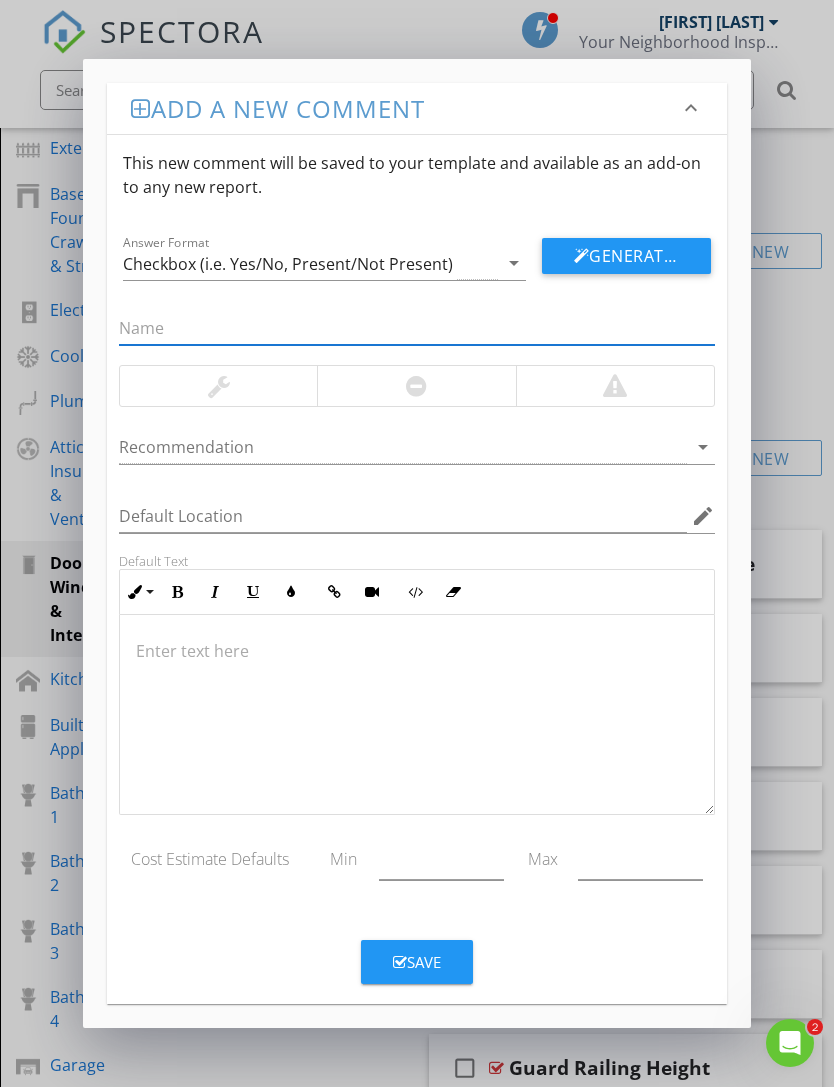 click on "Add a new comment
keyboard_arrow_down
This new comment will be saved to your template and available as an
add-on to any new report.
Answer Format Checkbox (i.e. Yes/No, Present/Not Present) arrow_drop_down
Generate Using AI
Recommendation arrow_drop_down   Default Location edit       Default Text   Inline Style XLarge Large Normal Small Light Small/Light Bold Italic Underline Colors Insert Link Insert Video Code View Clear Formatting Ordered List Unordered List Insert Image Insert Table Enter text here    Cost Estimate Defaults    Min     Max
Save" at bounding box center (417, 543) 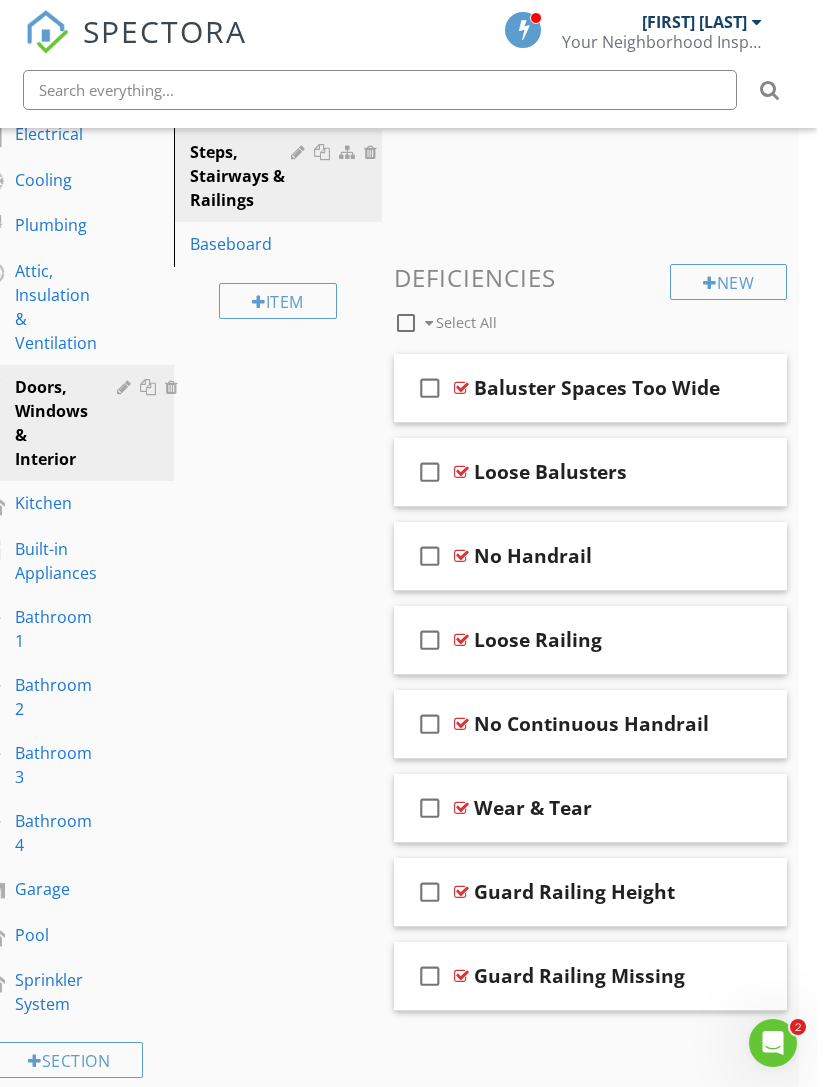 scroll, scrollTop: 502, scrollLeft: 18, axis: both 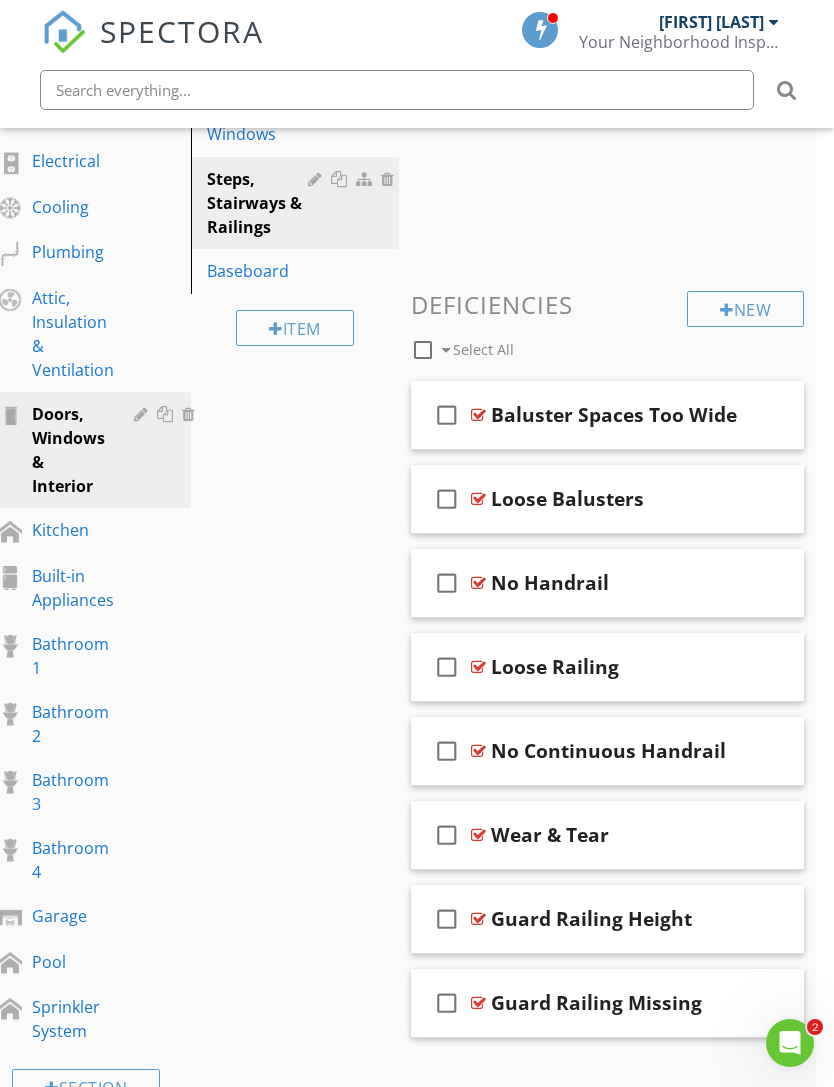 click on "New" at bounding box center (745, 309) 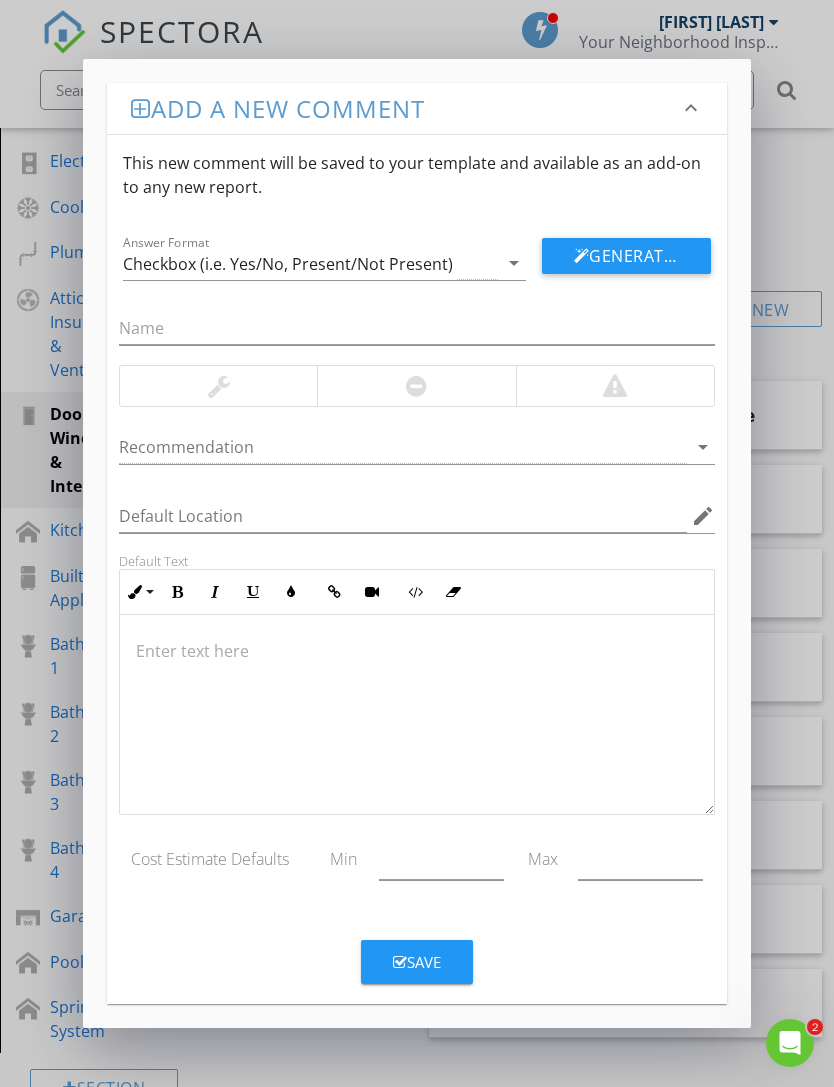 scroll, scrollTop: 502, scrollLeft: 0, axis: vertical 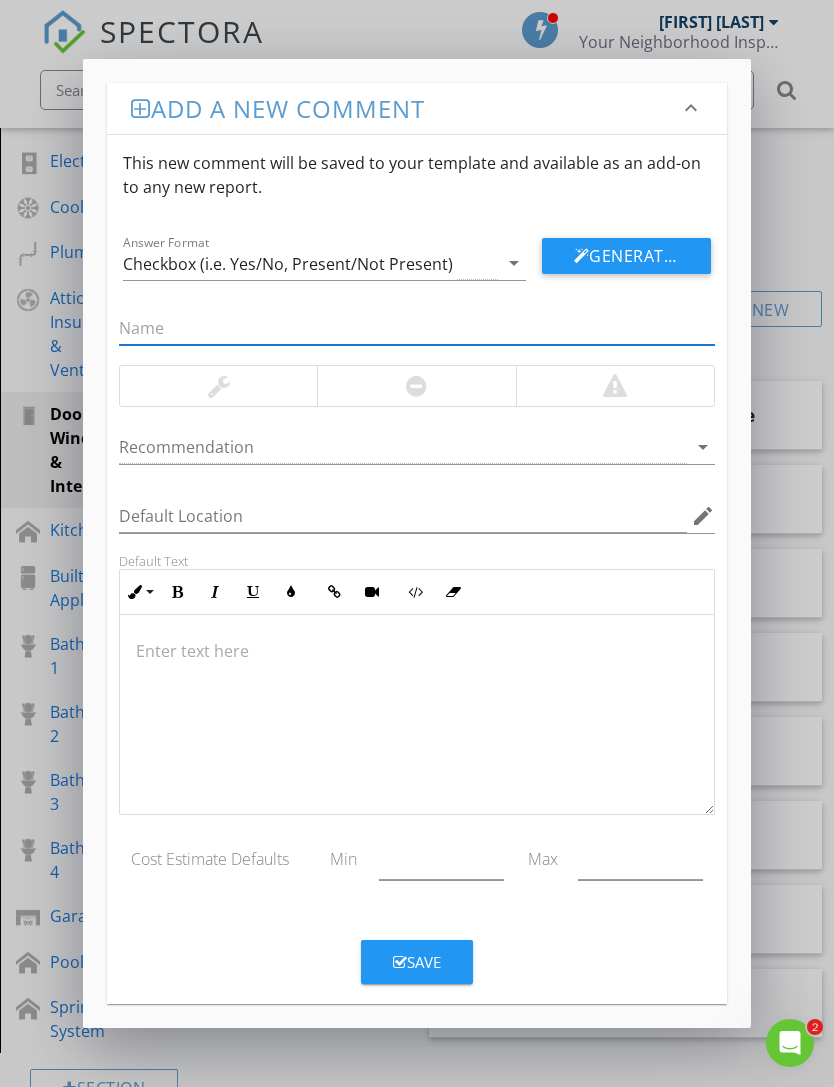 click at bounding box center (416, 651) 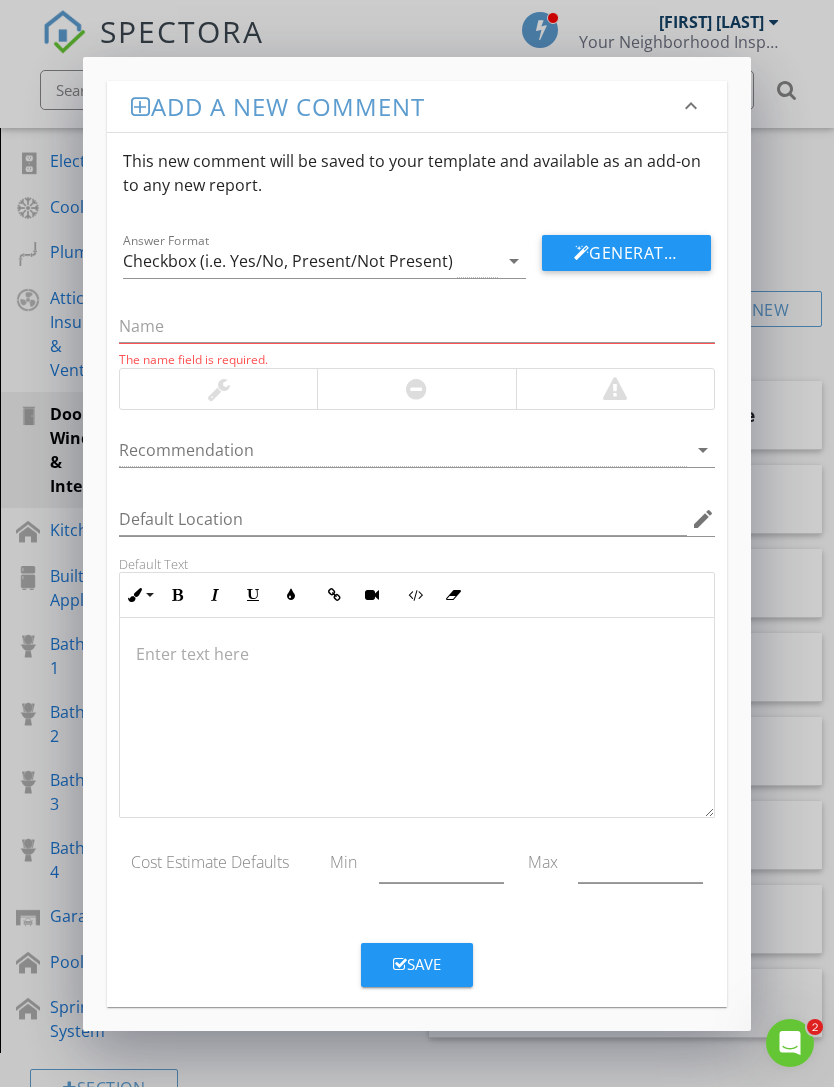 click at bounding box center [416, 718] 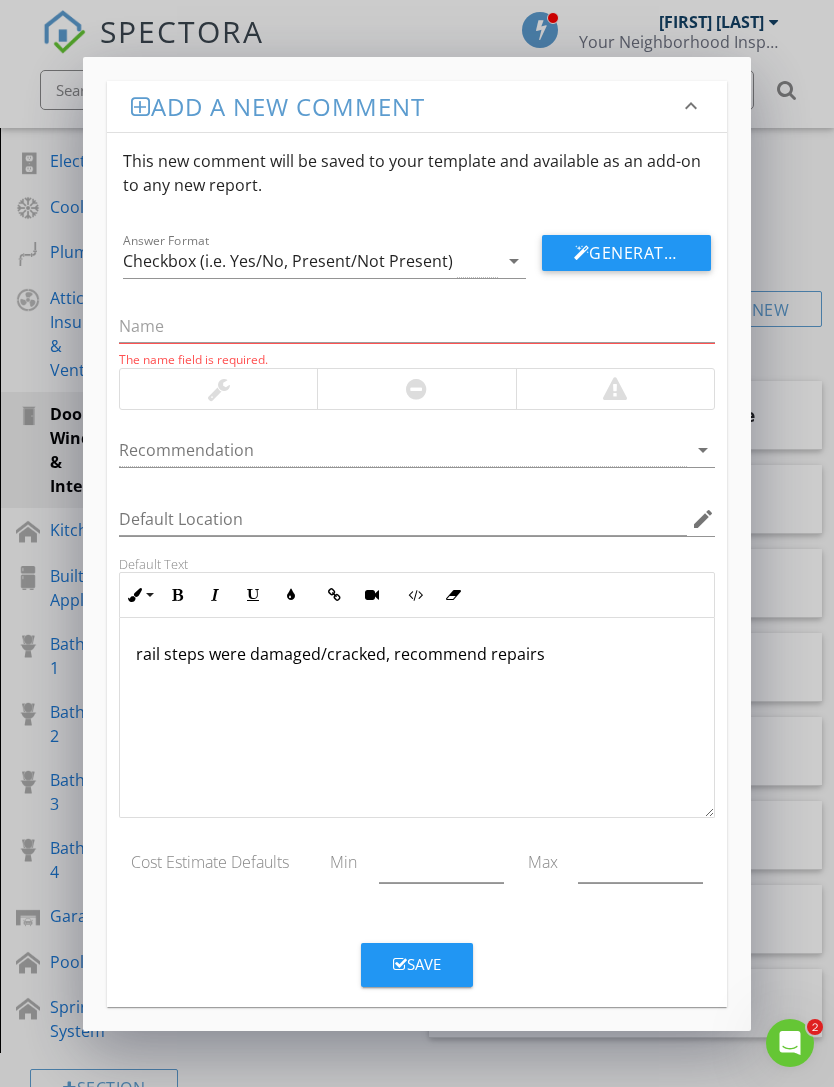 click on "rail steps were damaged/cracked, recommend repairs" at bounding box center [416, 654] 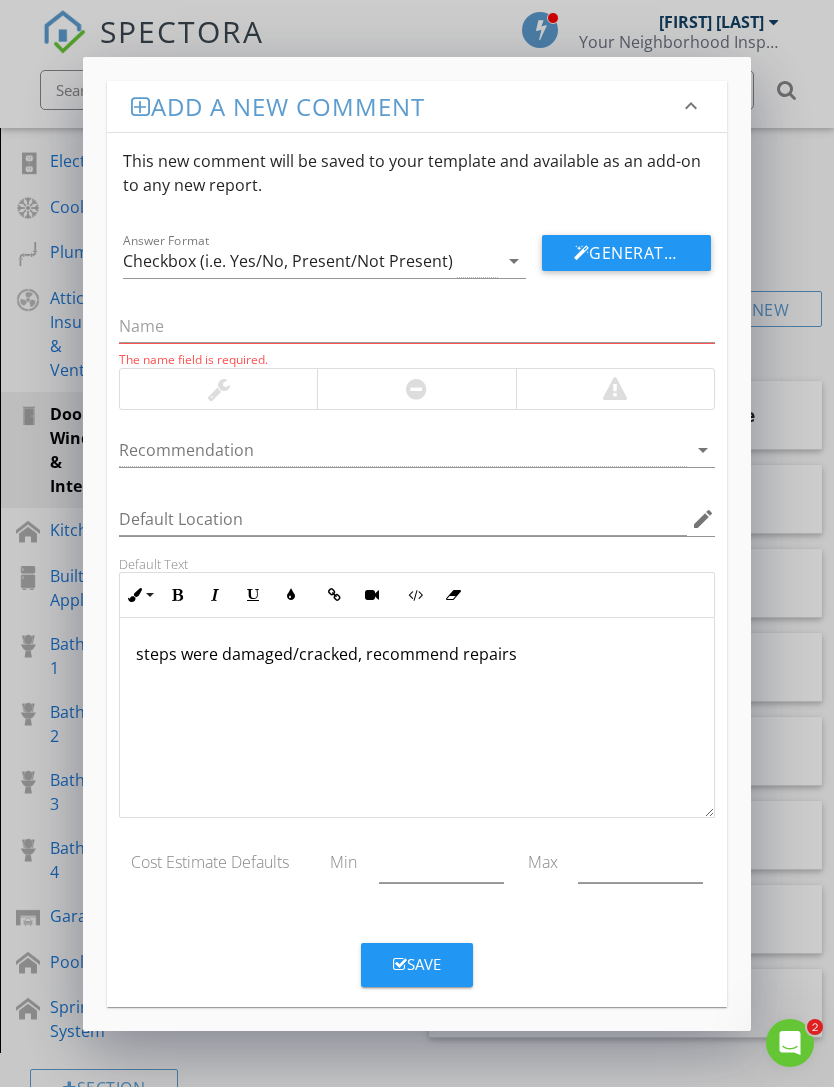type 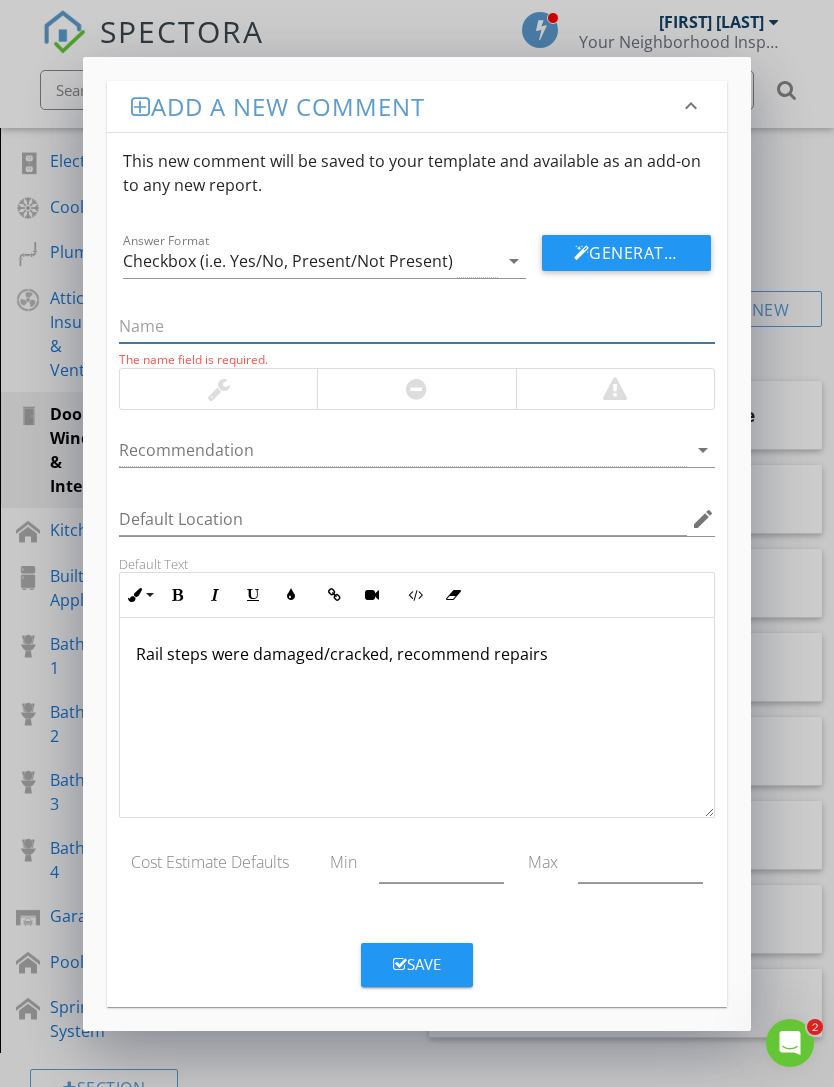 click at bounding box center [416, 326] 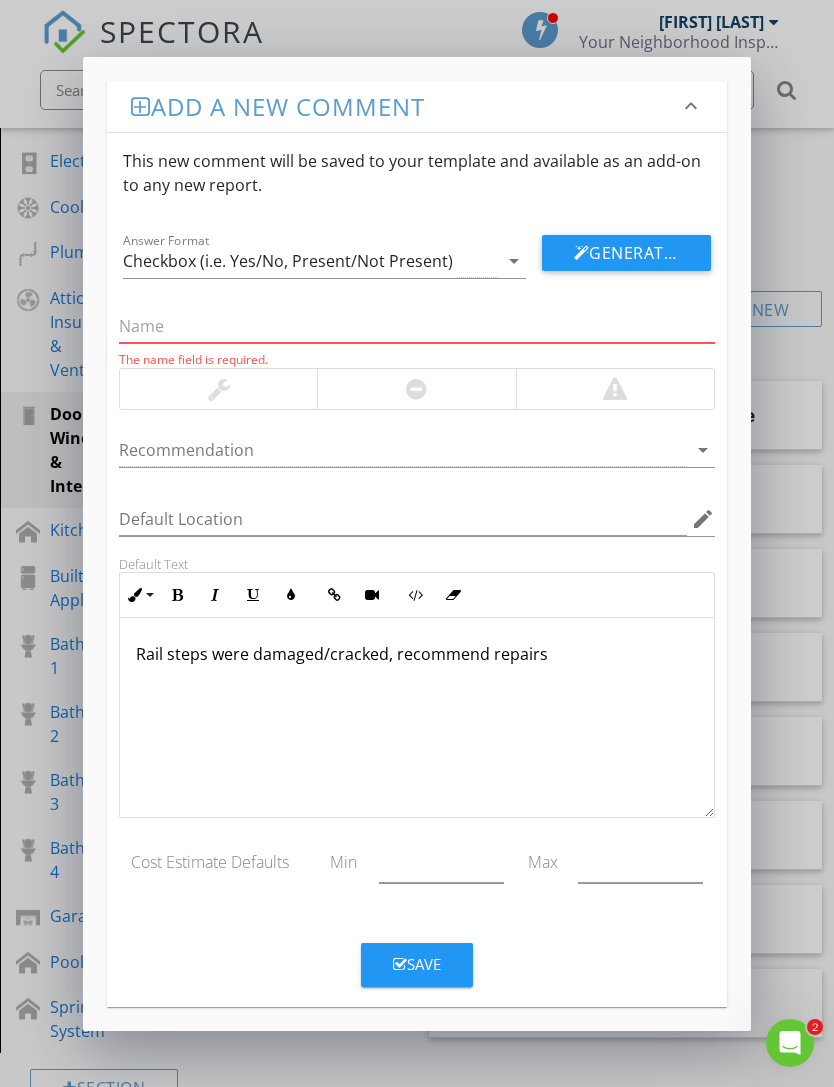 click at bounding box center [416, 326] 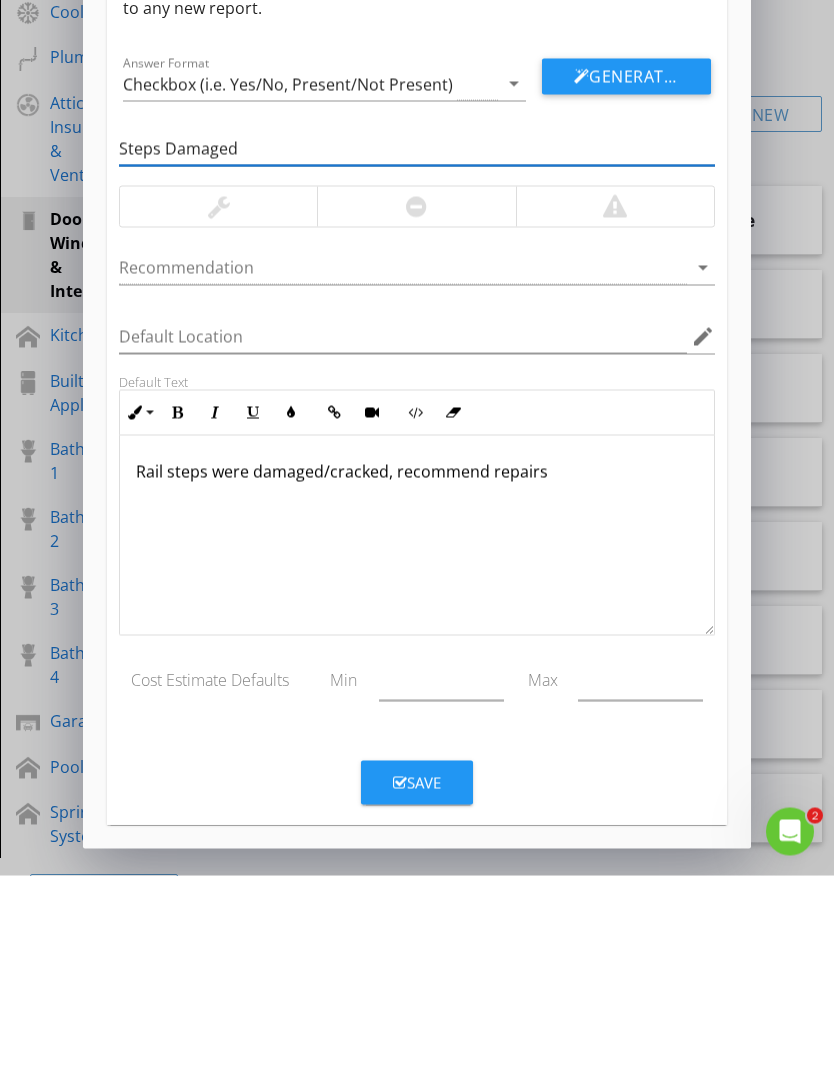 type on "Steps Damaged" 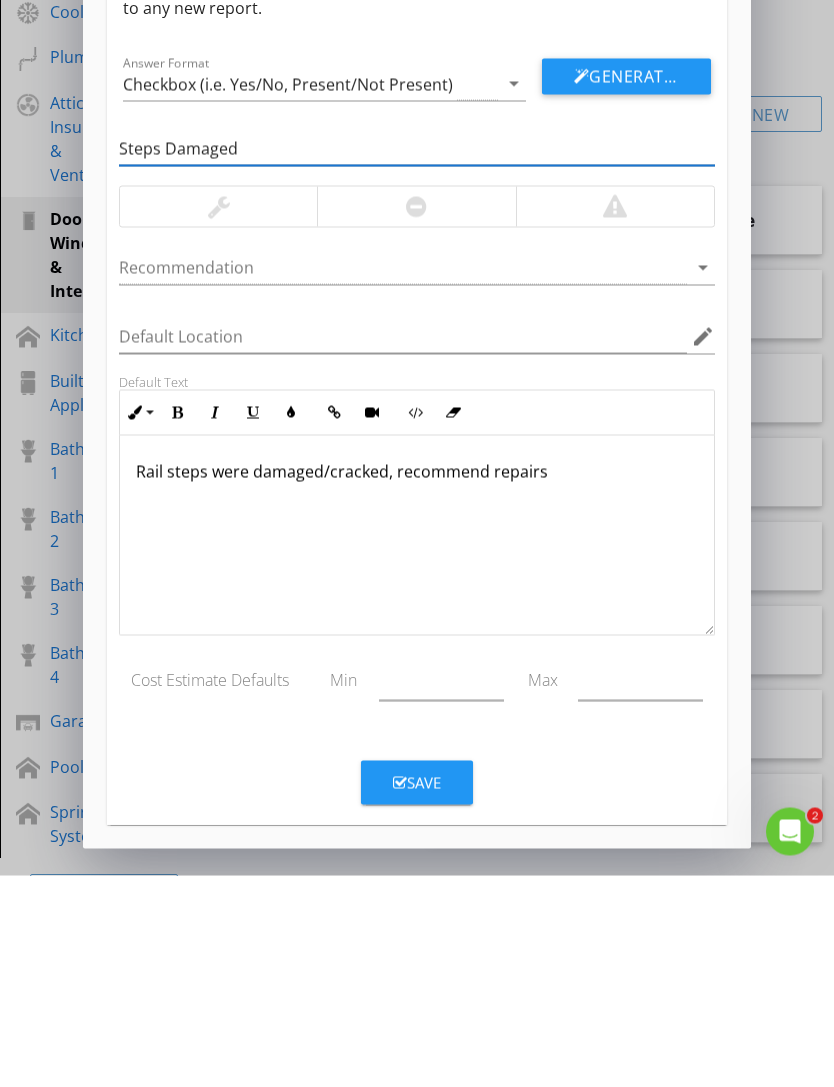 click on "Save" at bounding box center (417, 994) 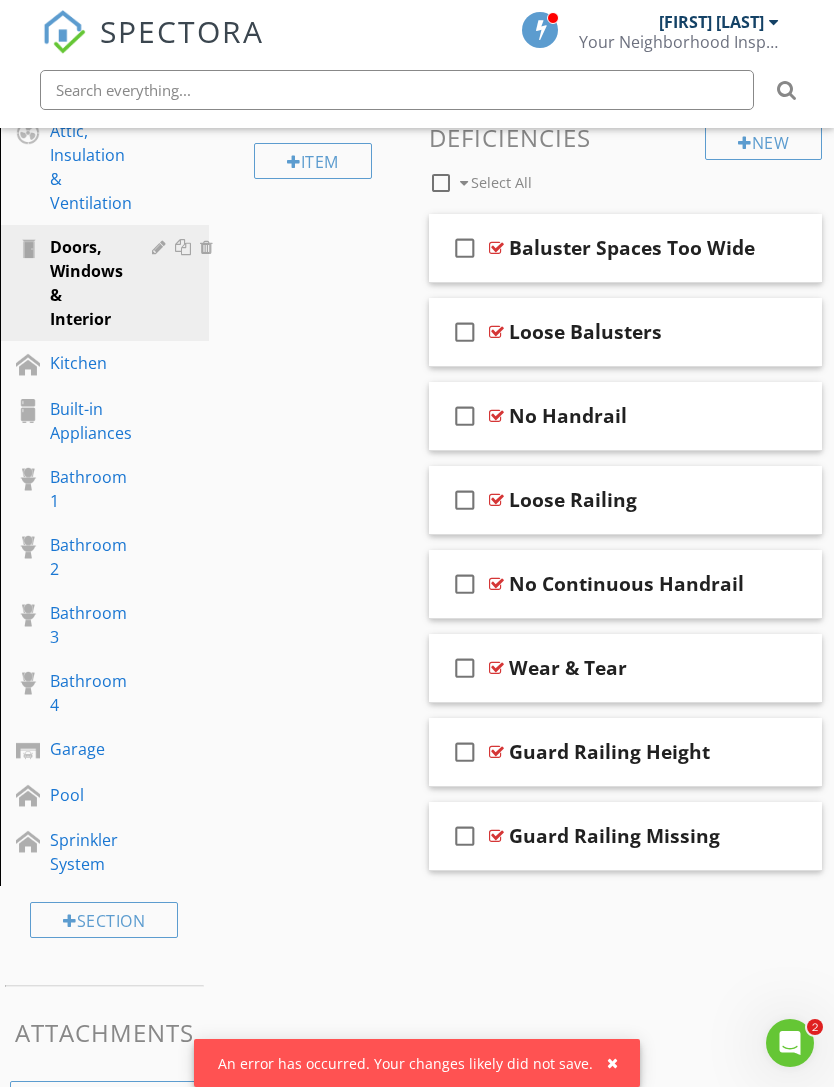 click at bounding box center [417, 543] 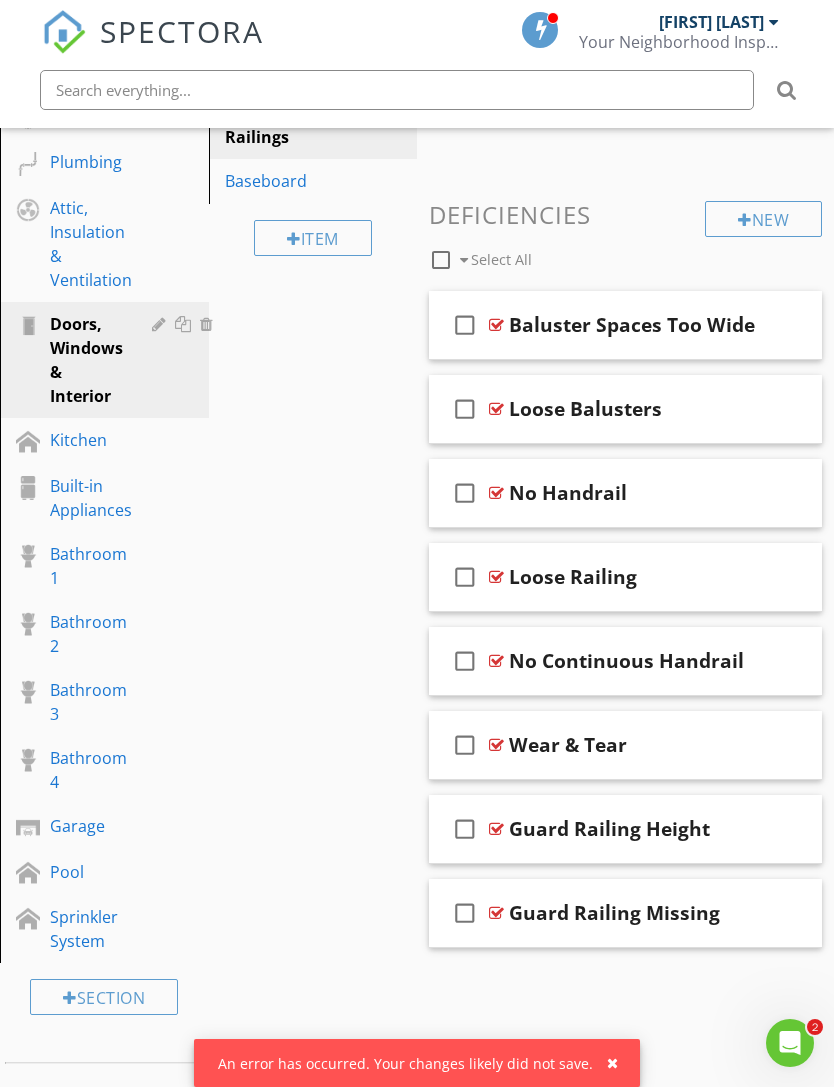 scroll, scrollTop: 566, scrollLeft: 0, axis: vertical 